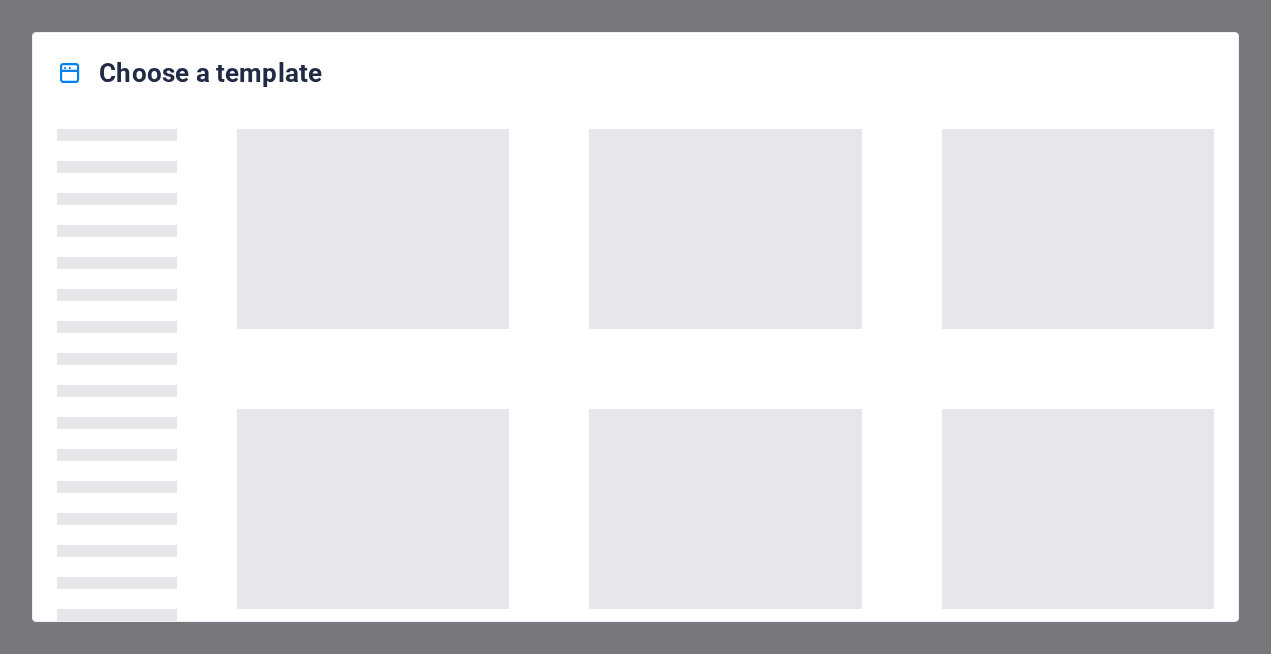 scroll, scrollTop: 0, scrollLeft: 0, axis: both 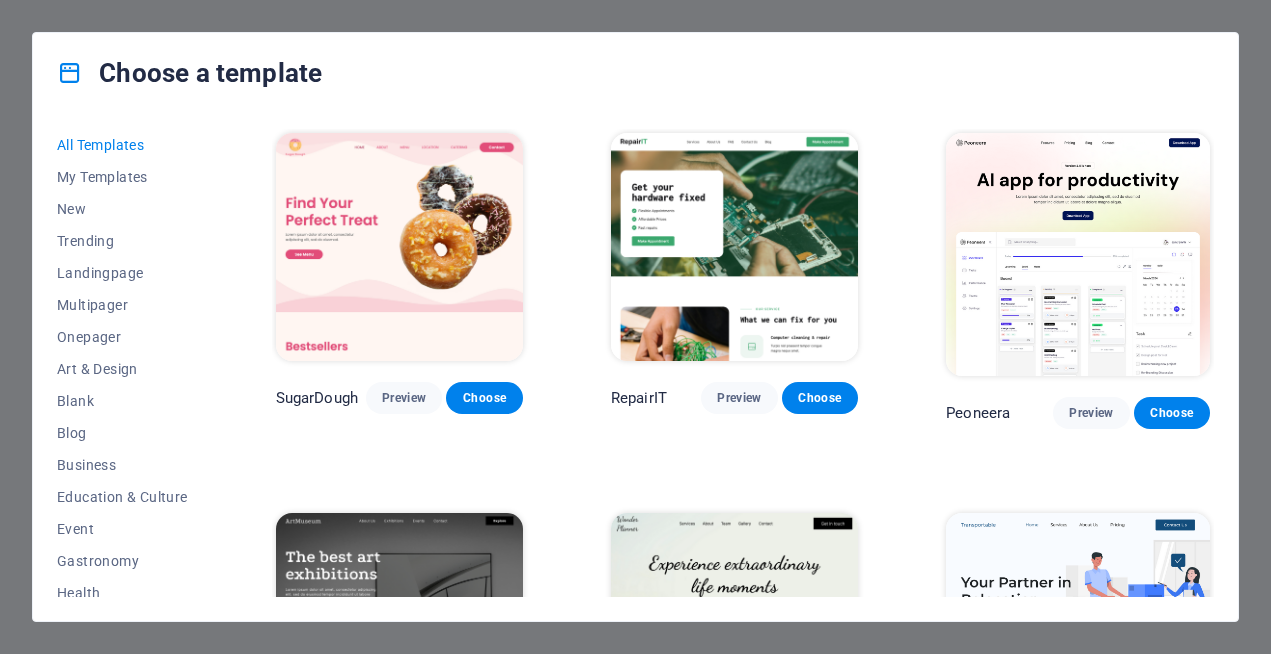 click on "Choose a template All Templates My Templates New Trending Landingpage Multipager Onepager Art & Design Blank Blog Business Education & Culture Event Gastronomy Health IT & Media Legal & Finance Non-Profit Performance Portfolio Services Sports & Beauty Trades Travel Wireframe SugarDough Preview Choose RepairIT Preview Choose Peoneera Preview Choose Art Museum Preview Choose Wonder Planner Preview Choose Transportable Preview Choose S&L Preview Choose WePaint Preview Choose Eco-Con Preview Choose MeetUp Preview Choose Help & Care Preview Choose Podcaster Preview Choose Academix Preview Choose BIG Barber Shop Preview Choose Health & Food Preview Choose UrbanNest Interiors Preview Choose Green Change Preview Choose The Beauty Temple Preview Choose WeTrain Preview Choose Cleaner Preview Choose Johanna James Preview Choose Delicioso Preview Choose Dream Garden Preview Choose LumeDeAqua Preview Choose Pets Care Preview Choose SafeSpace Preview Choose Midnight Rain Bar Preview Choose Drive Preview Choose Estator Yoga" at bounding box center [635, 327] 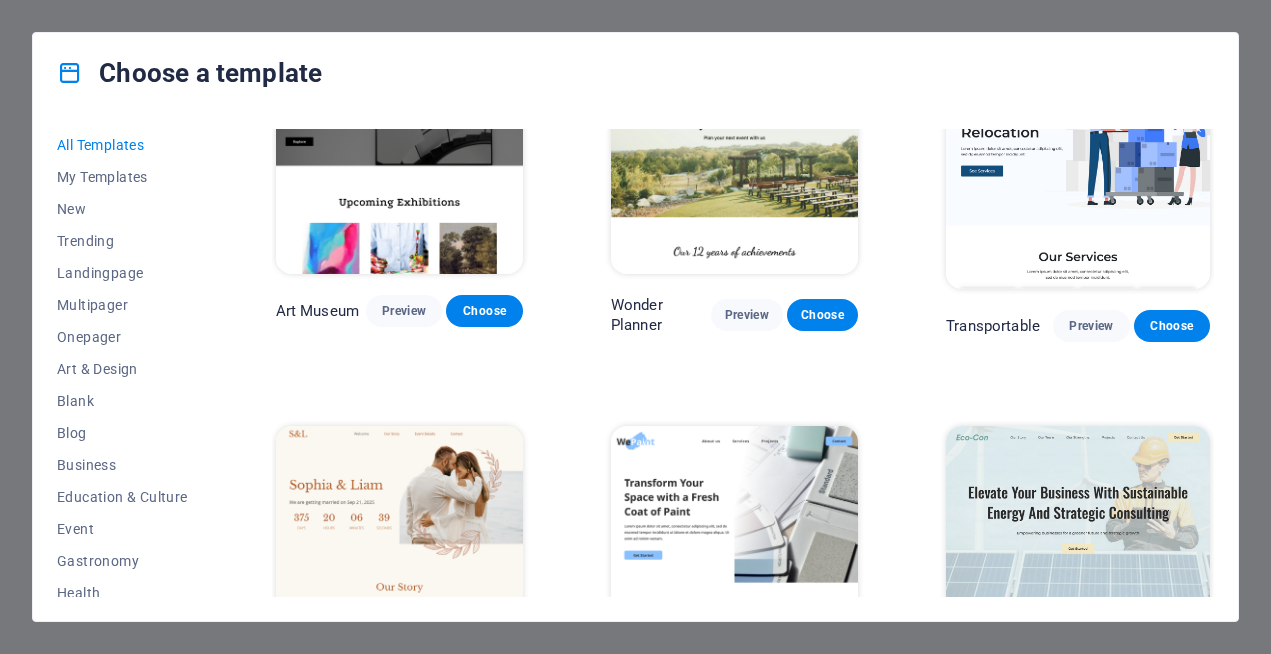 scroll, scrollTop: 0, scrollLeft: 0, axis: both 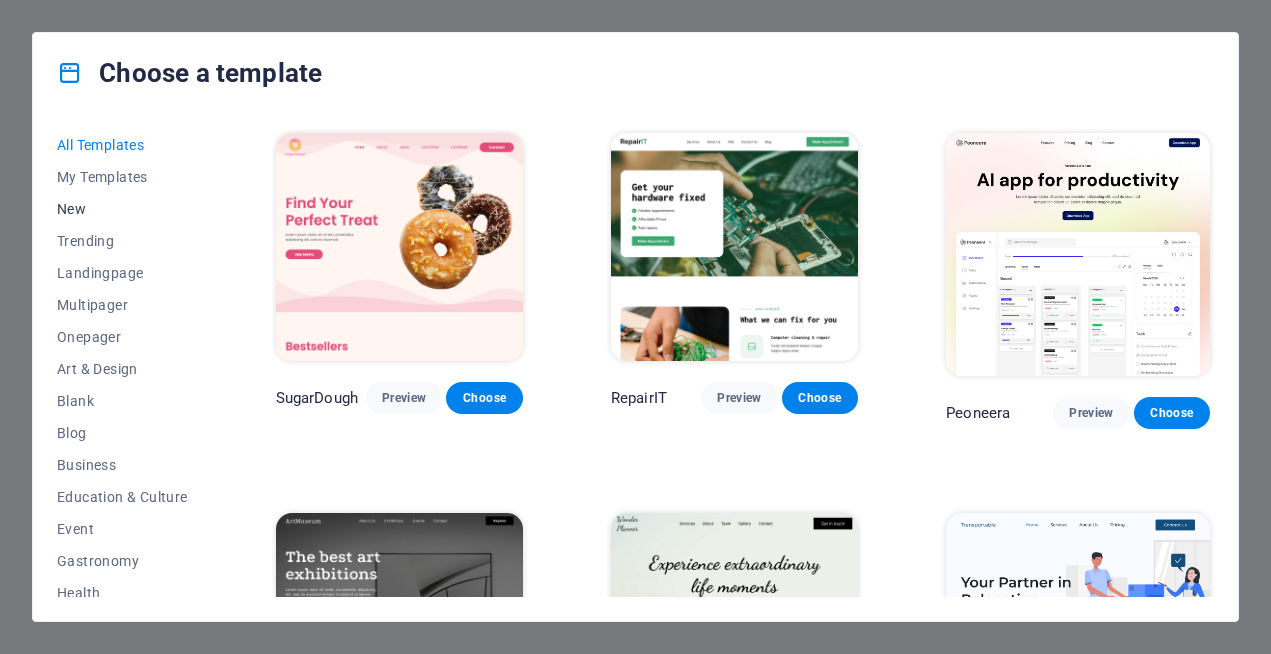 click on "New" at bounding box center [122, 209] 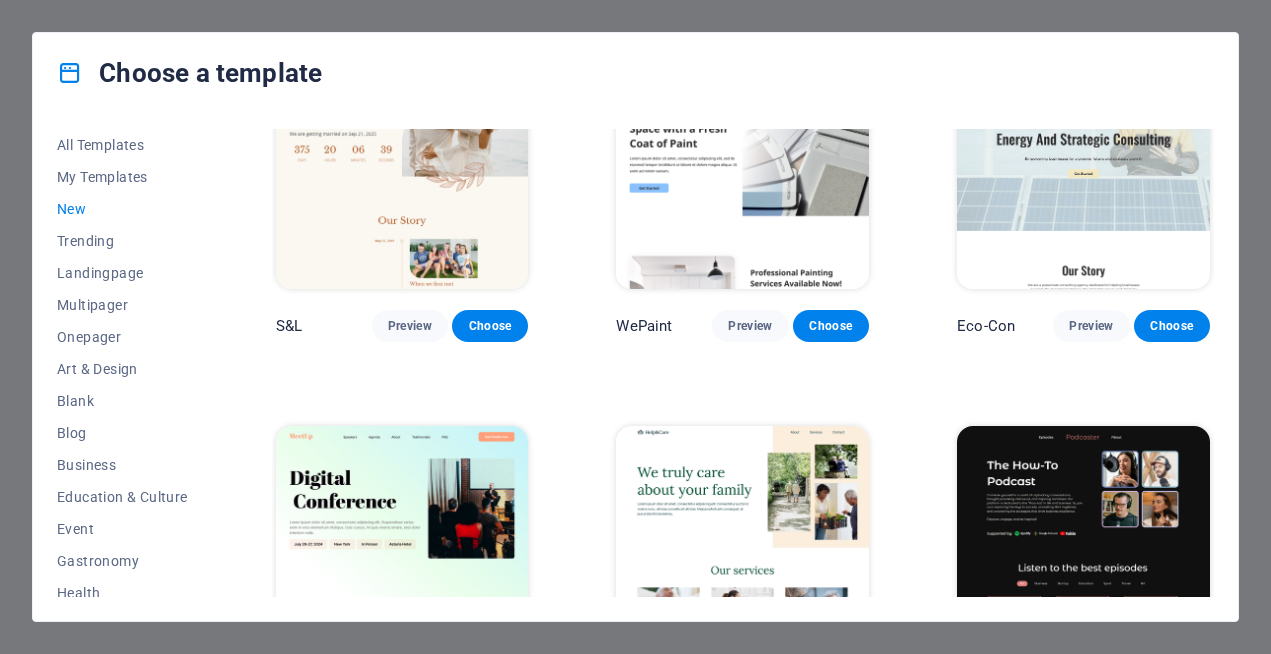 scroll, scrollTop: 1296, scrollLeft: 0, axis: vertical 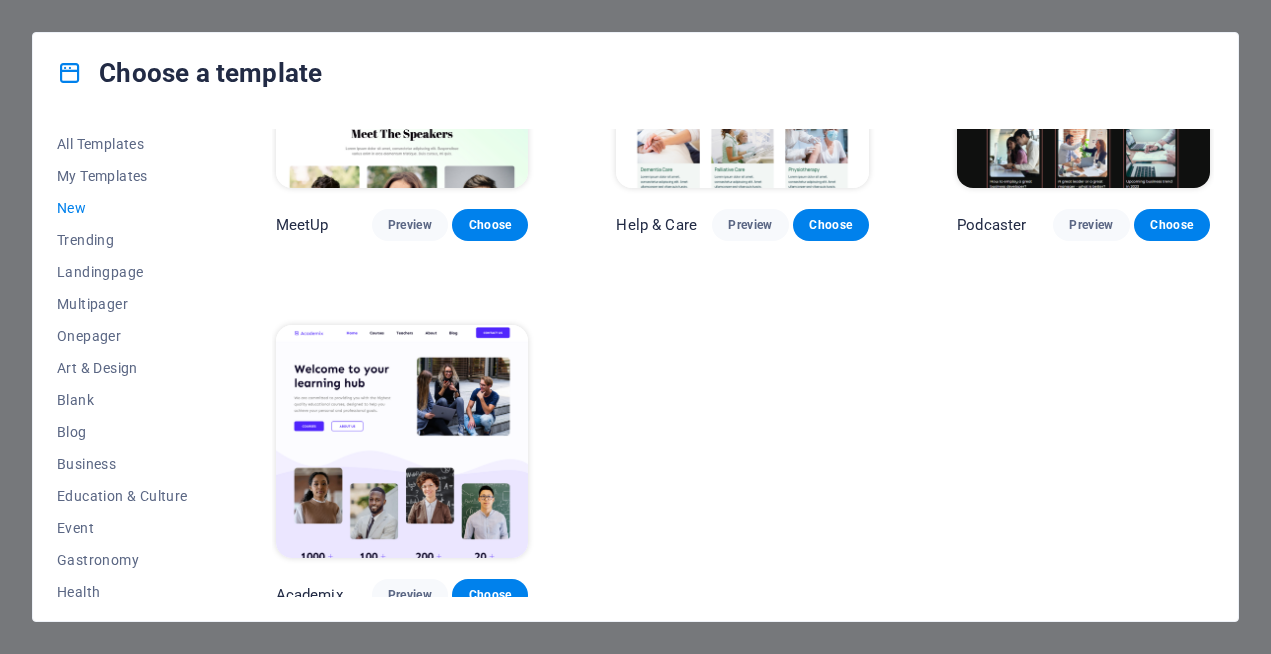 click on "New" at bounding box center [122, 208] 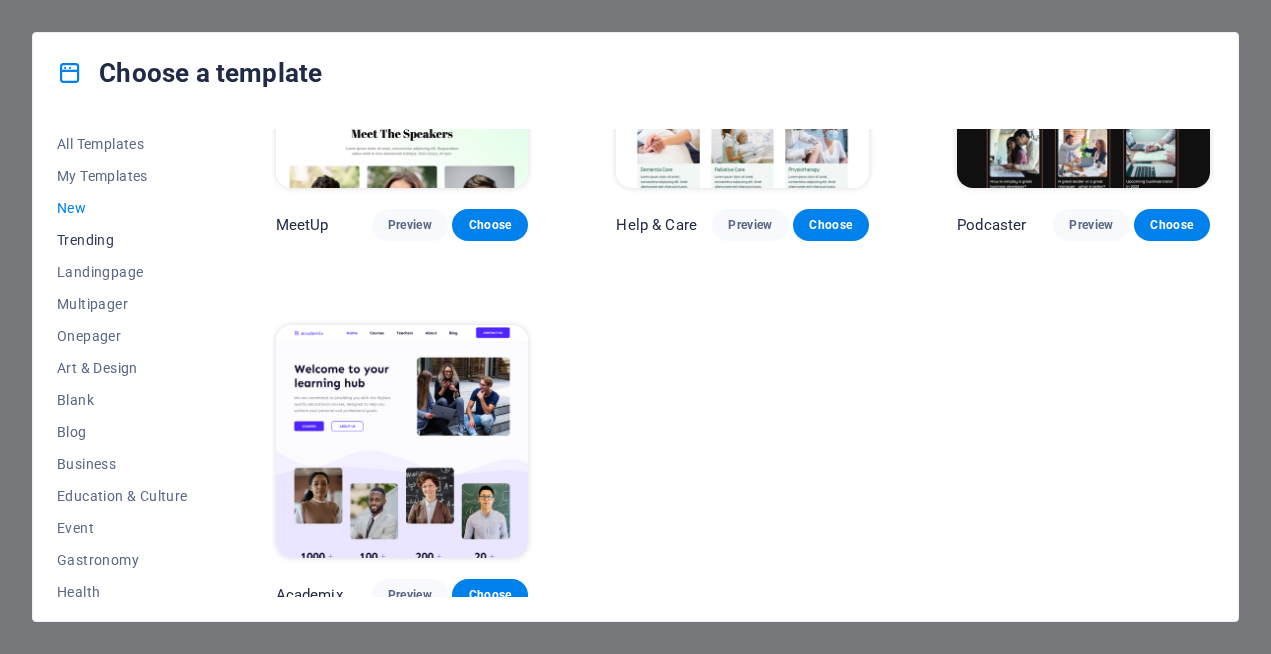 scroll, scrollTop: 332, scrollLeft: 0, axis: vertical 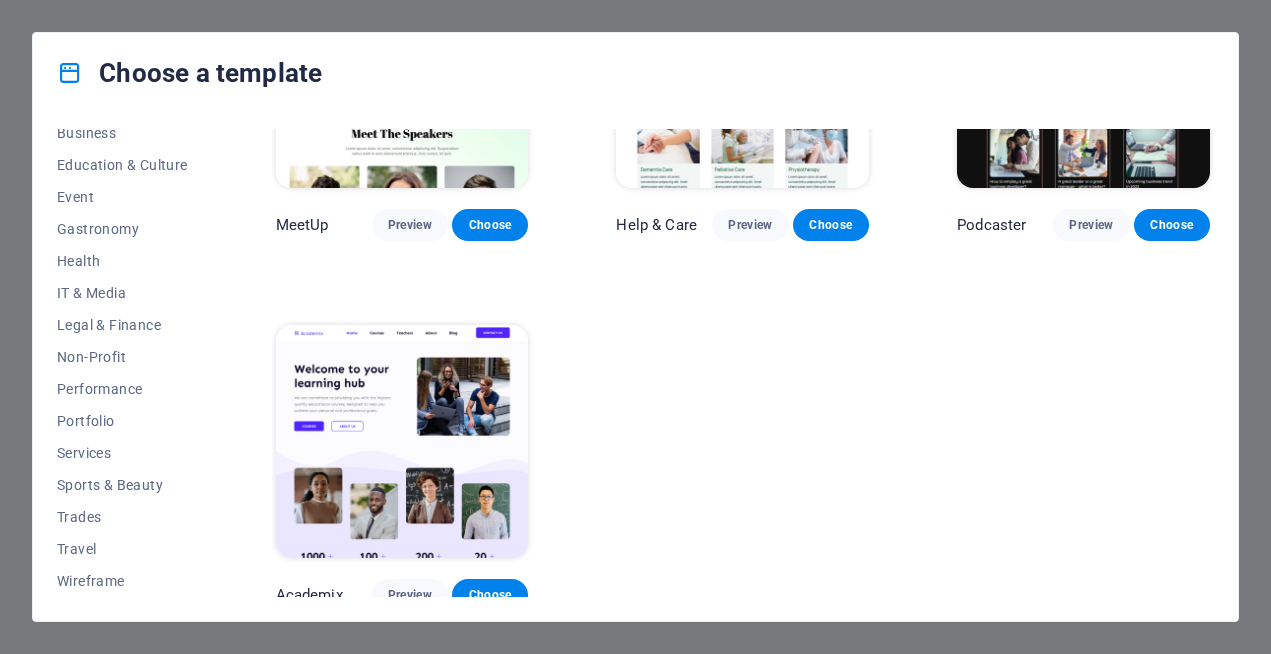 click on "Choose a template All Templates My Templates New Trending Landingpage Multipager Onepager Art & Design Blank Blog Business Education & Culture Event Gastronomy Health IT & Media Legal & Finance Non-Profit Performance Portfolio Services Sports & Beauty Trades Travel Wireframe SugarDough Preview Choose RepairIT Preview Choose Peoneera Preview Choose Art Museum Preview Choose Wonder Planner Preview Choose Transportable Preview Choose S&L Preview Choose WePaint Preview Choose Eco-Con Preview Choose MeetUp Preview Choose Help & Care Preview Choose Podcaster Preview Choose Academix Preview Choose" at bounding box center (635, 327) 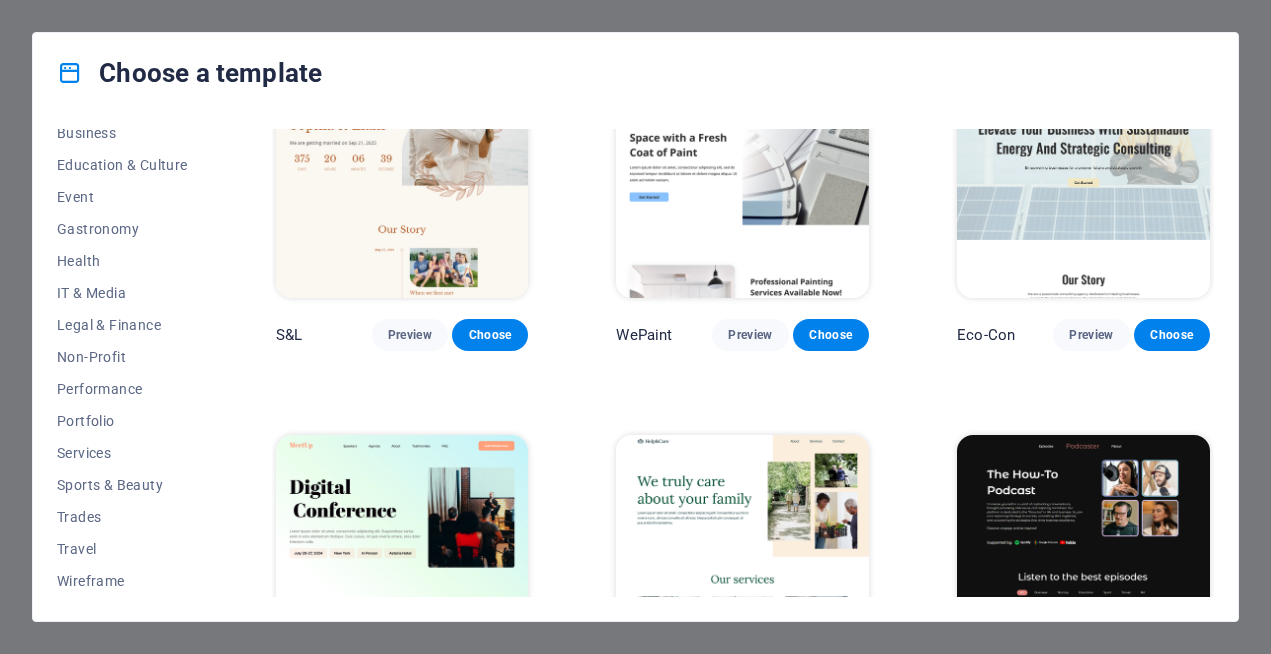scroll, scrollTop: 0, scrollLeft: 0, axis: both 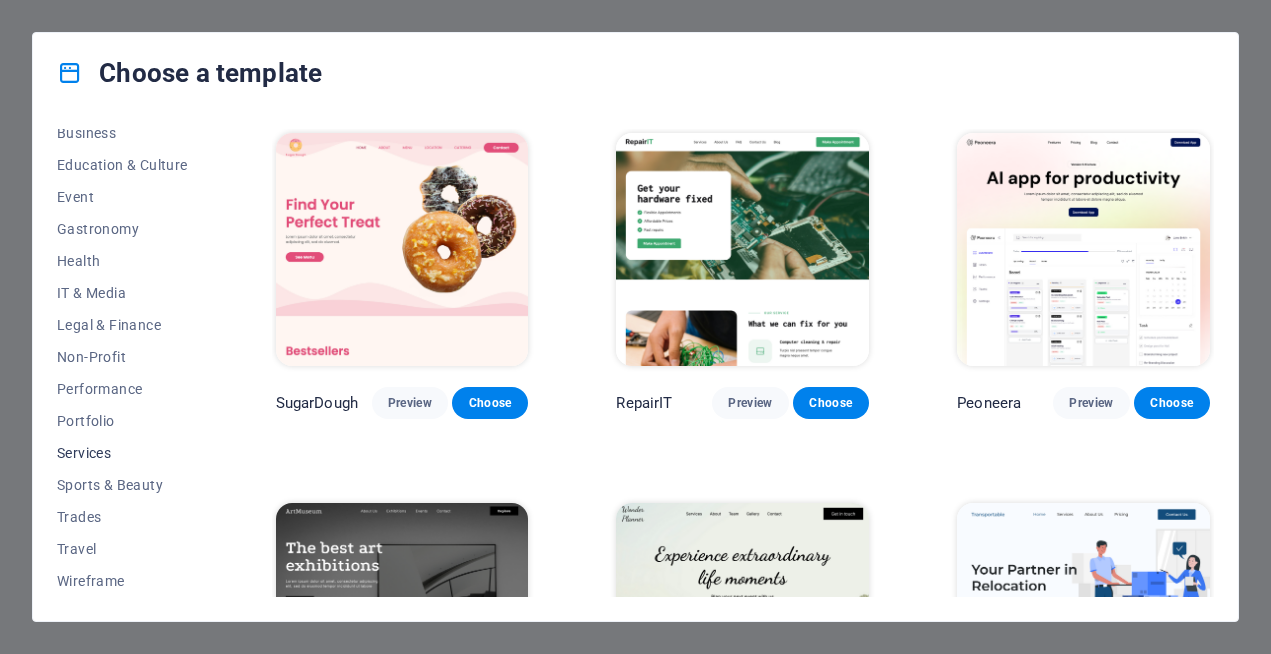click on "Services" at bounding box center (122, 453) 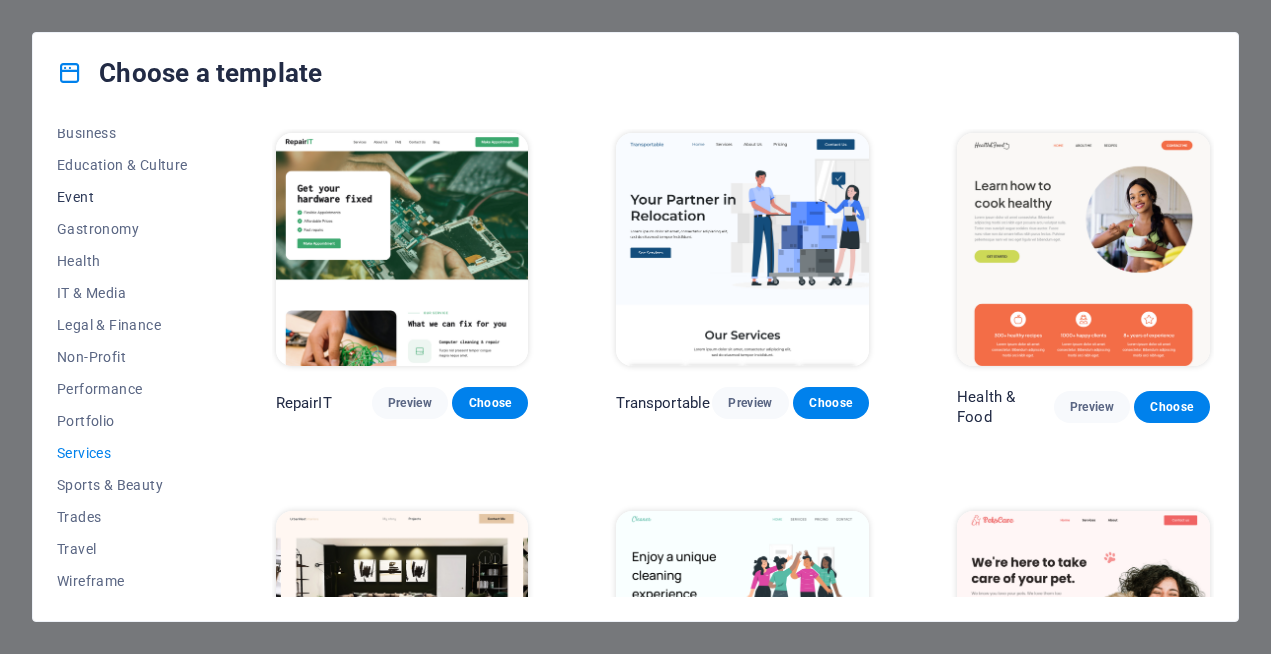 click on "Event" at bounding box center (122, 197) 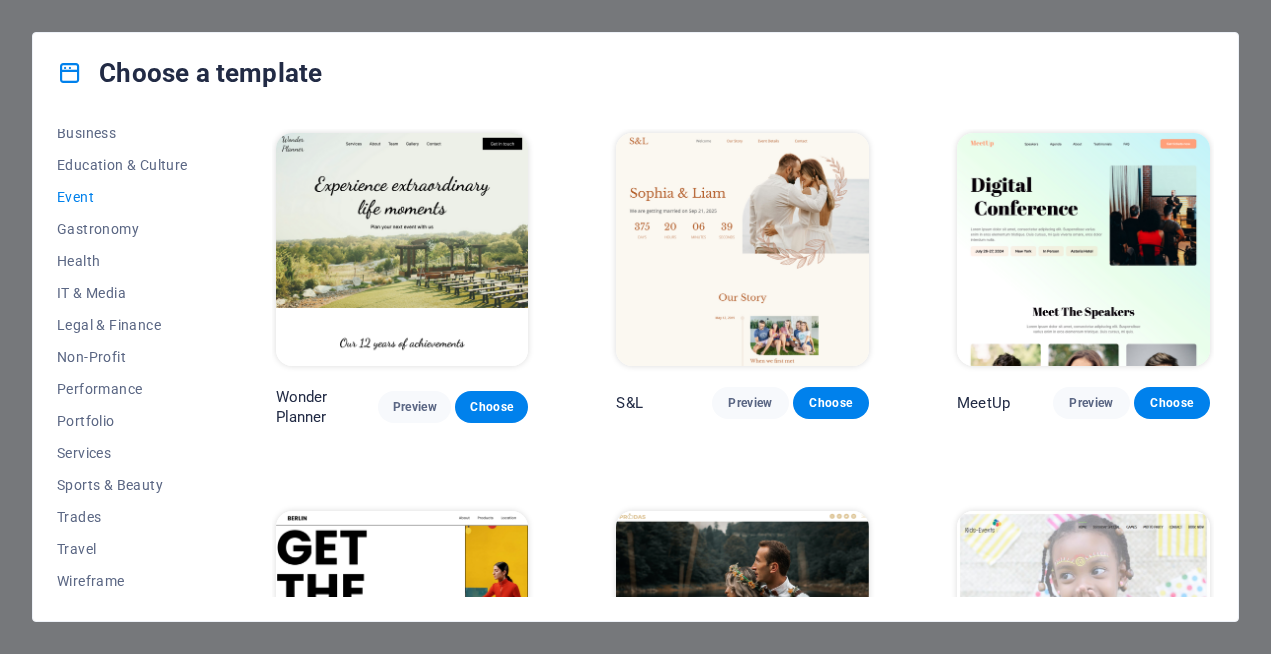 click at bounding box center (402, 249) 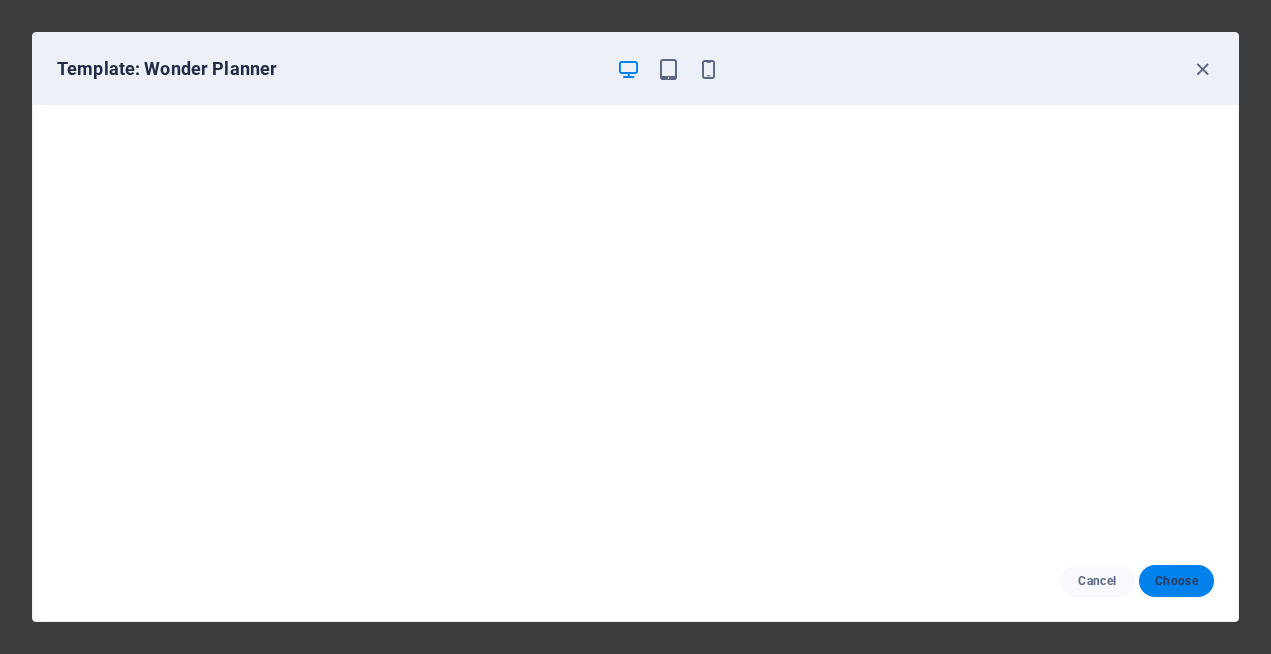 click on "Choose" at bounding box center (1176, 581) 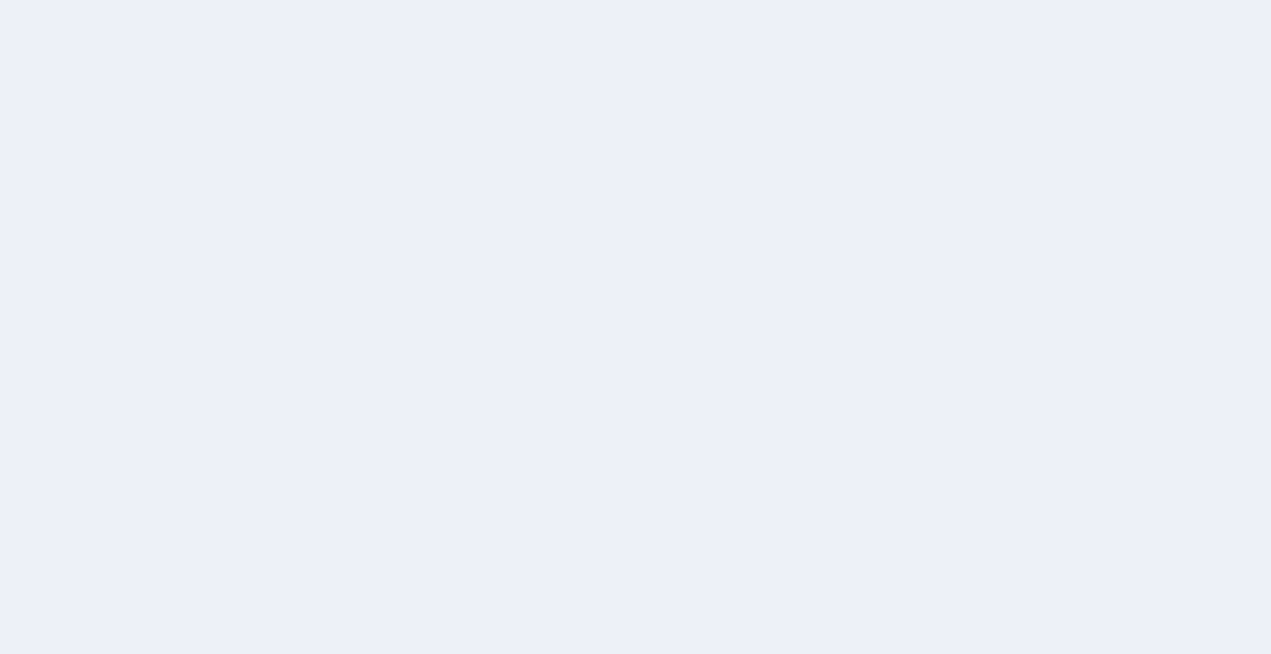 scroll, scrollTop: 0, scrollLeft: 0, axis: both 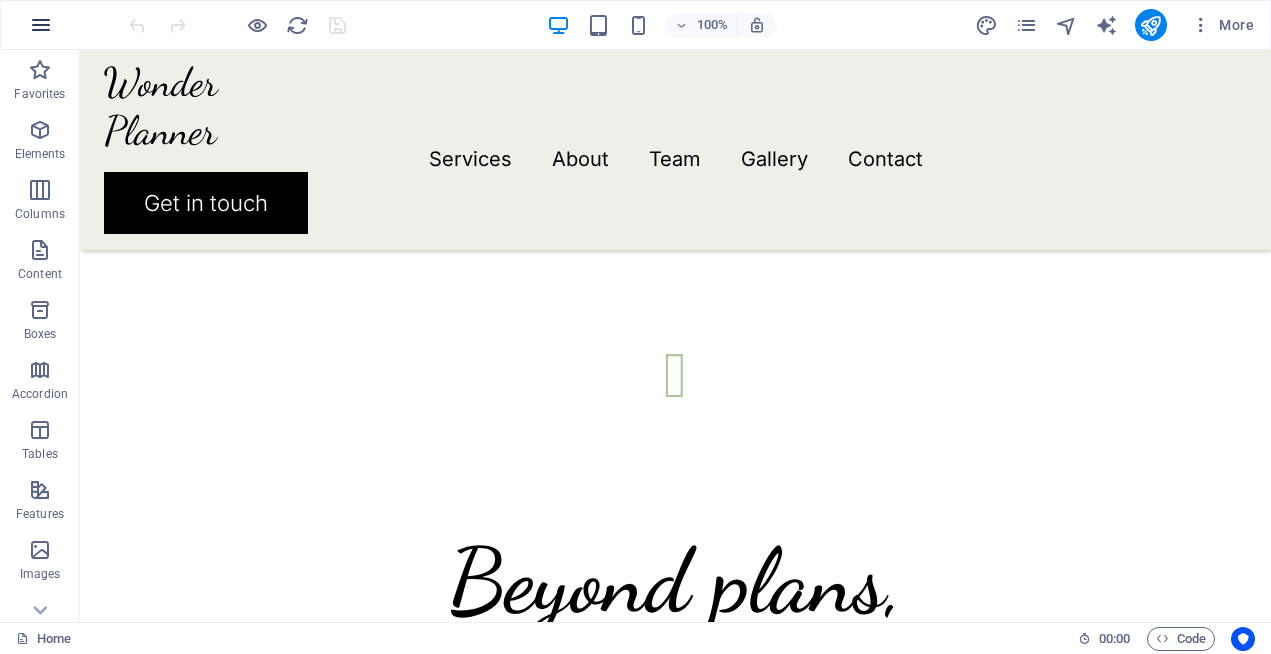 click at bounding box center (41, 25) 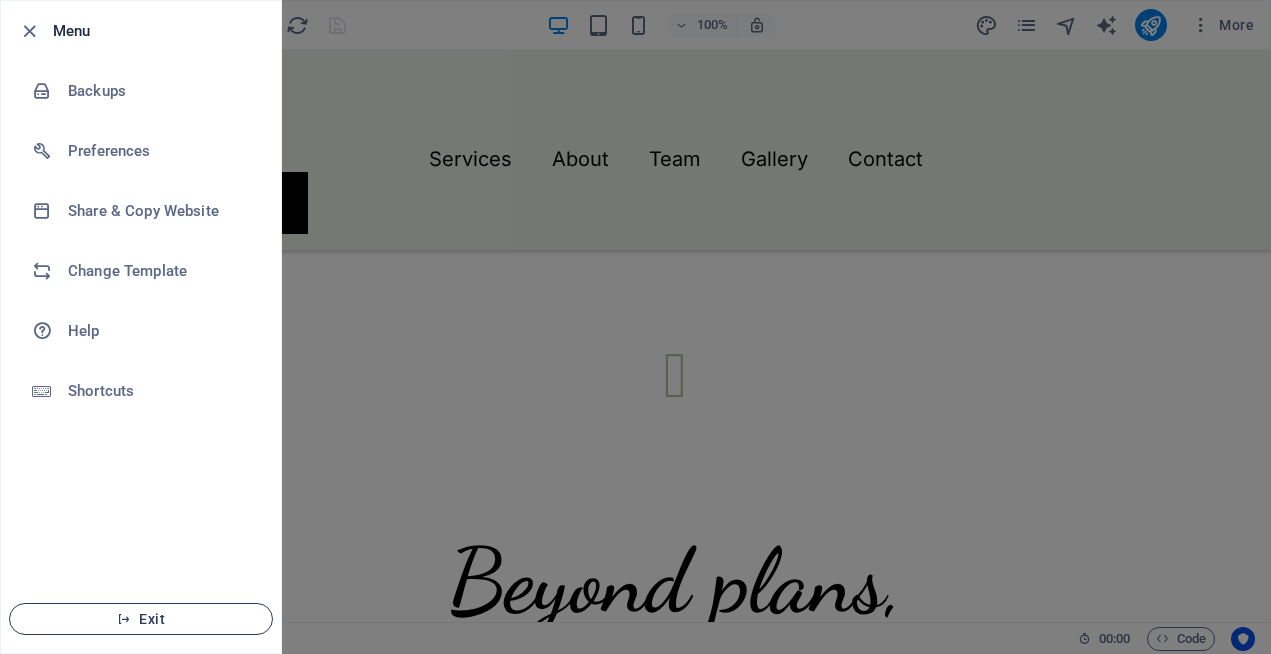 click on "Exit" at bounding box center [141, 619] 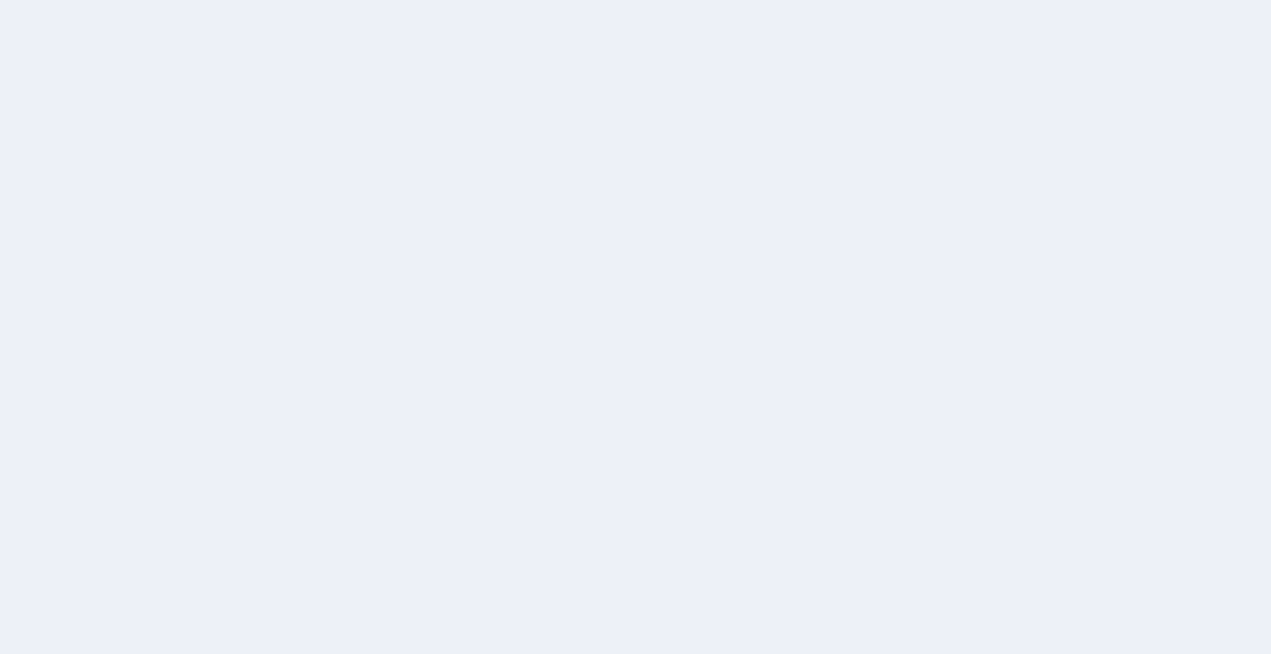 scroll, scrollTop: 0, scrollLeft: 0, axis: both 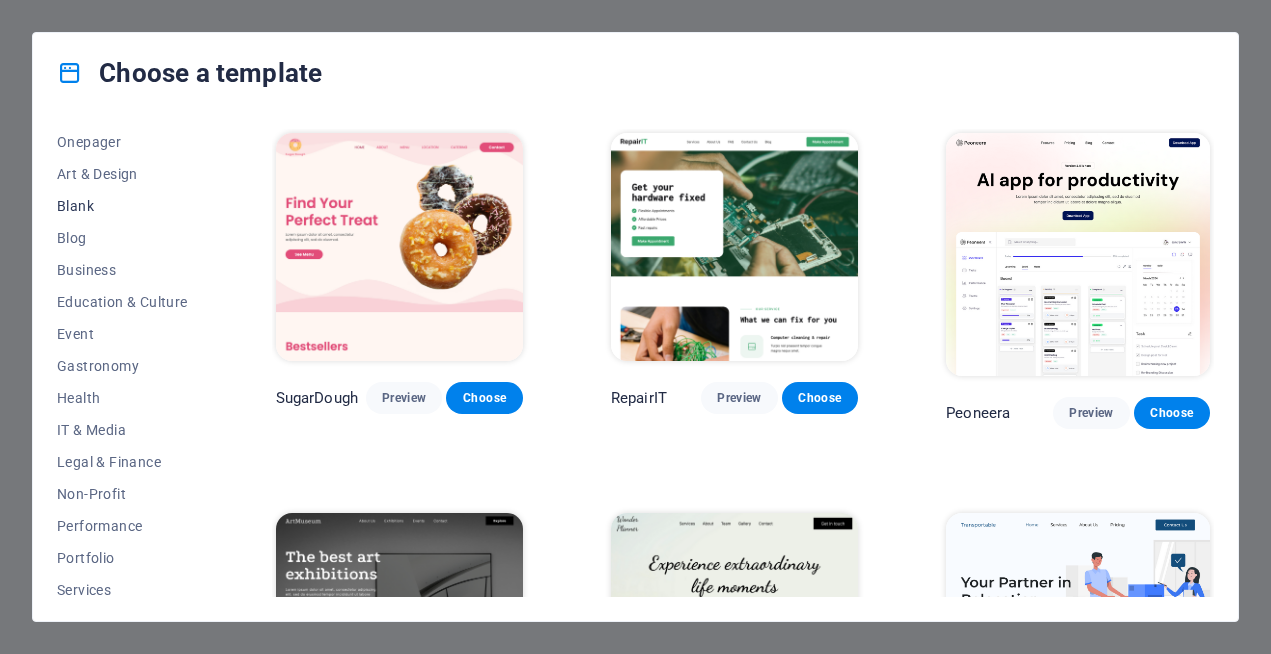 click on "Blank" at bounding box center (122, 206) 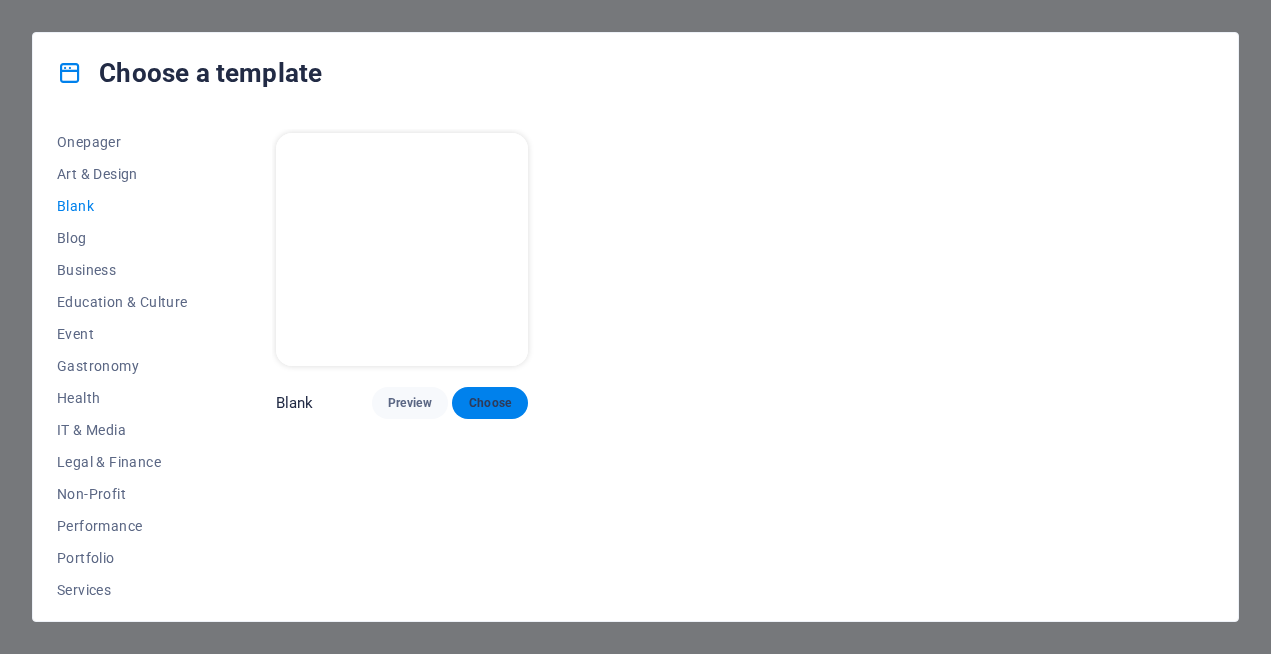 click on "Choose" at bounding box center (490, 403) 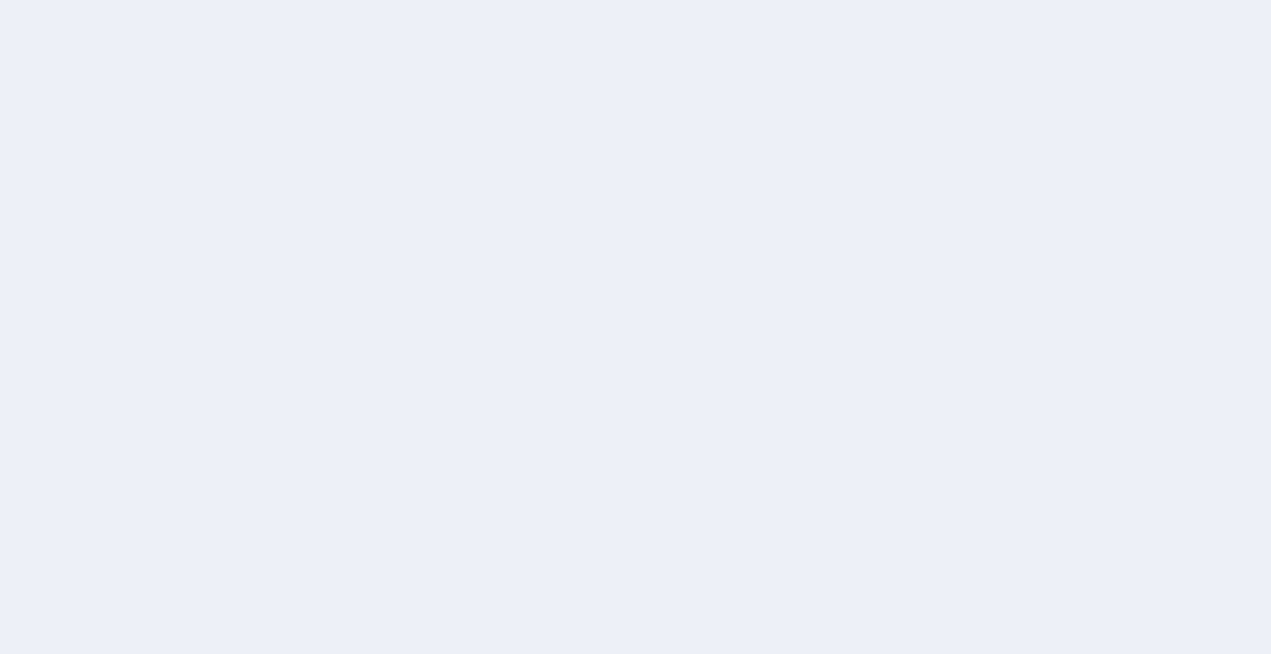 scroll, scrollTop: 0, scrollLeft: 0, axis: both 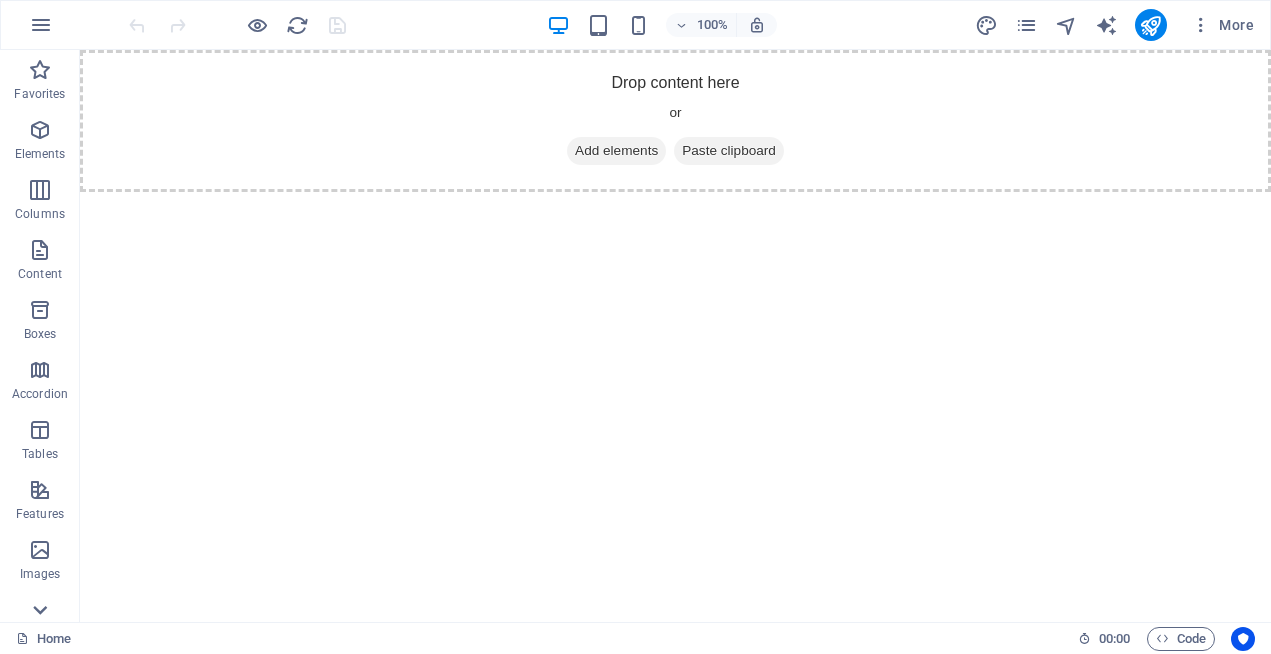 click 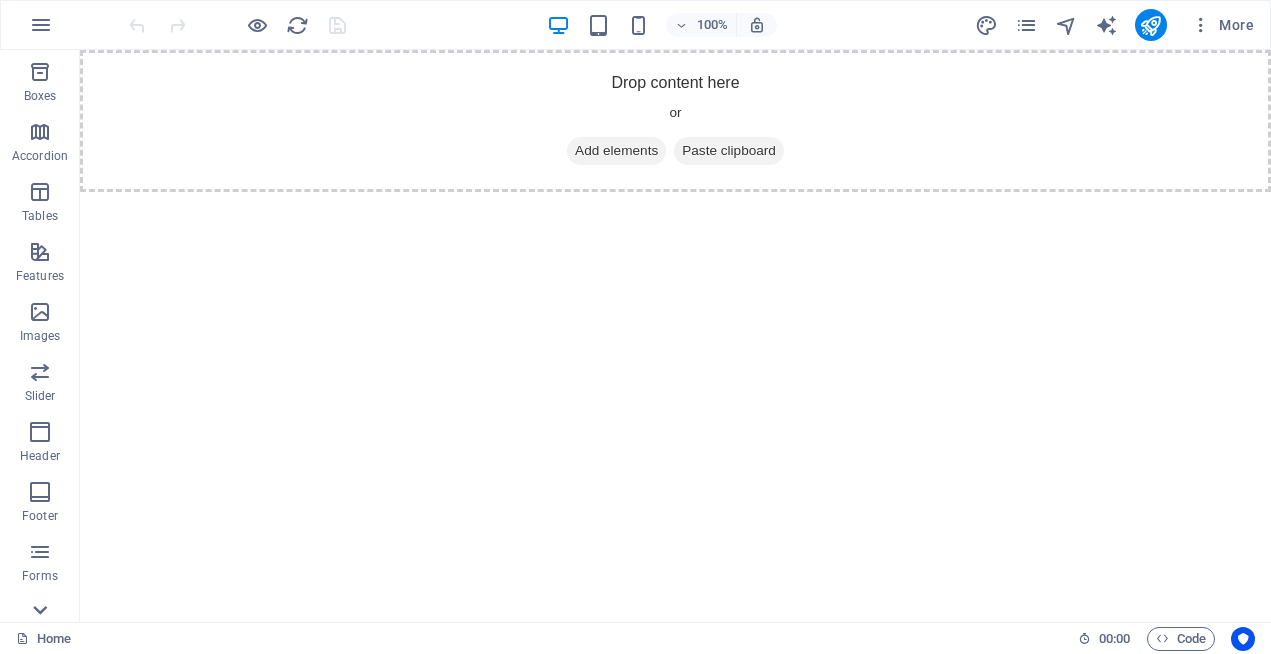 scroll, scrollTop: 328, scrollLeft: 0, axis: vertical 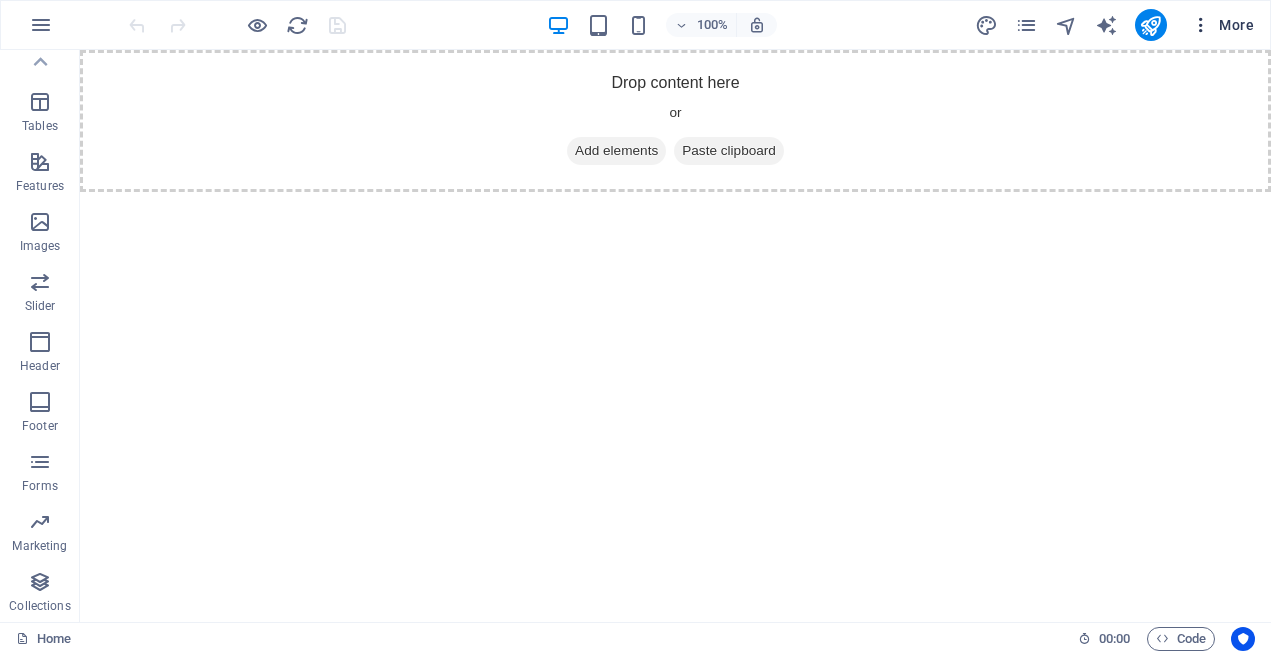 click on "More" at bounding box center (1222, 25) 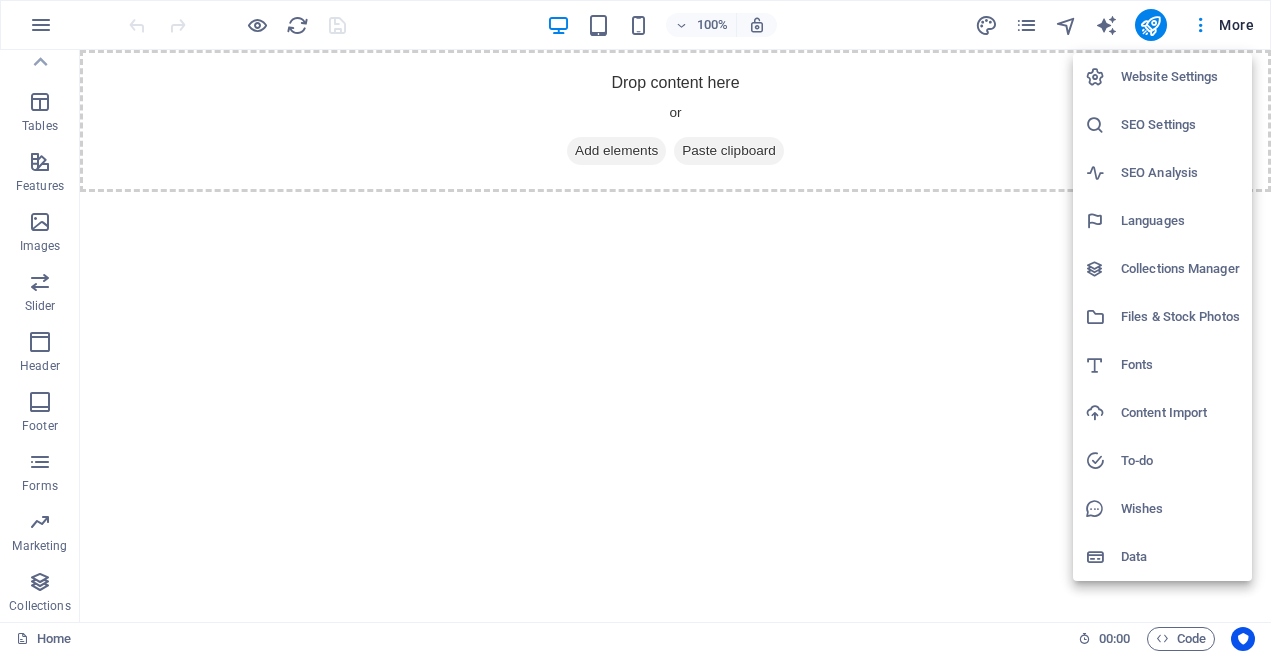 click at bounding box center [635, 327] 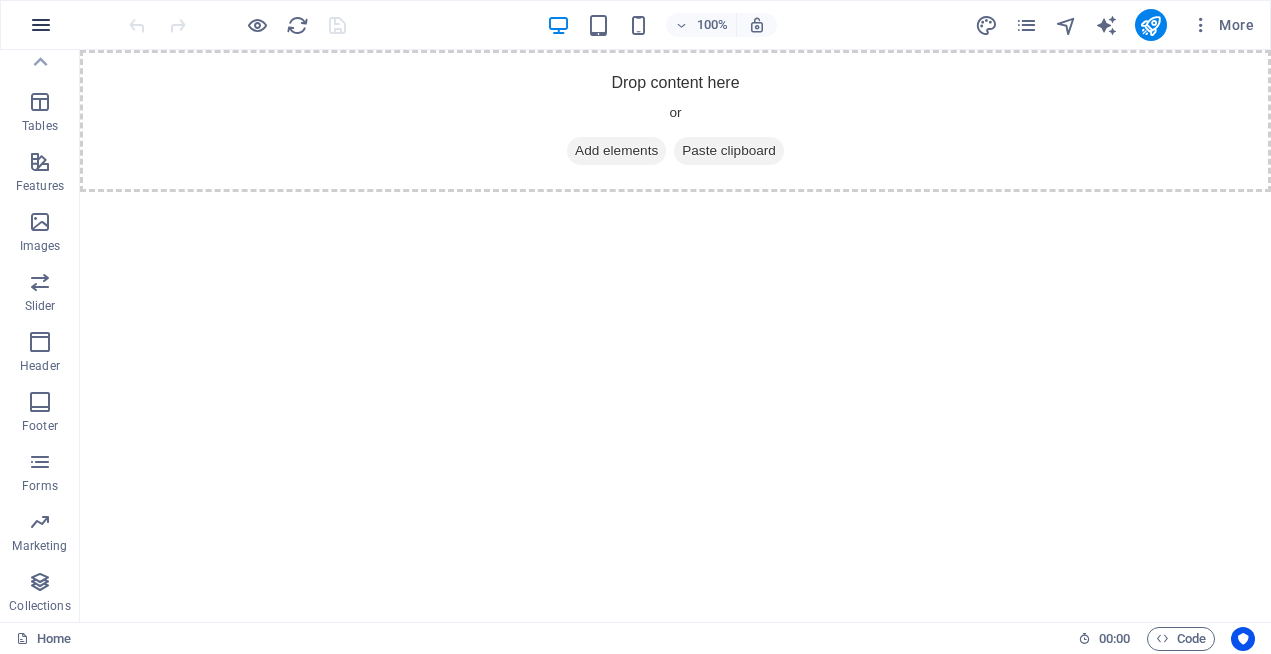 click at bounding box center (41, 25) 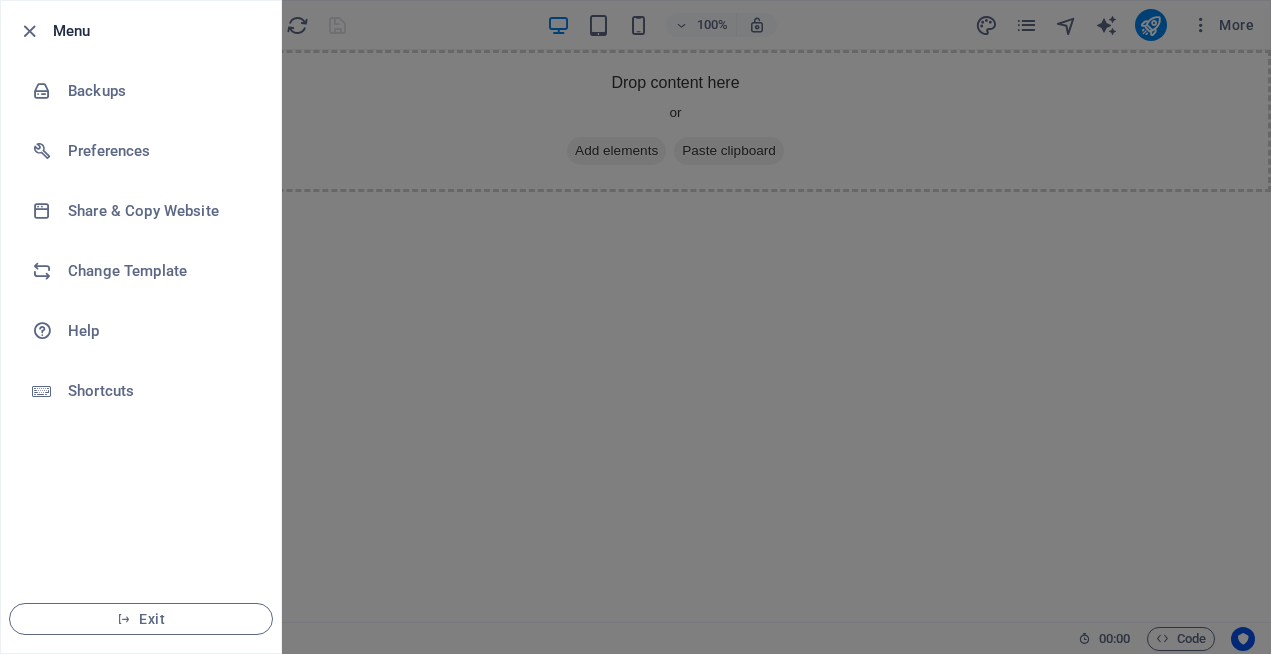 click at bounding box center (635, 327) 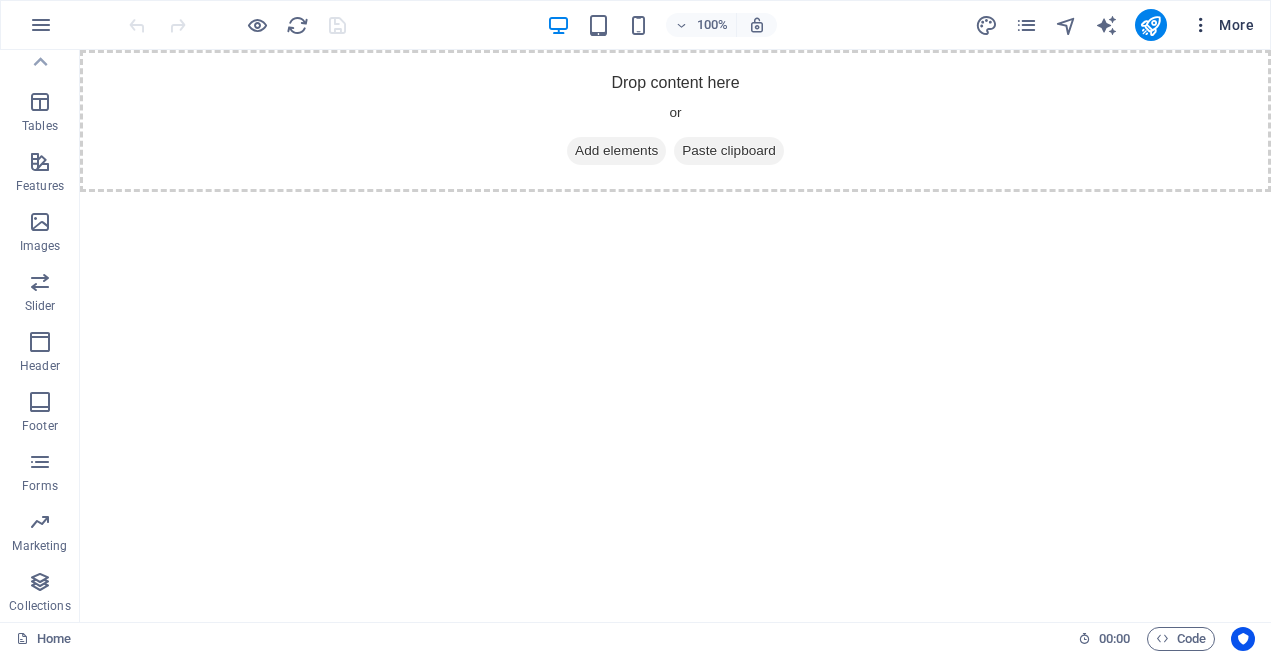 click on "More" at bounding box center (1222, 25) 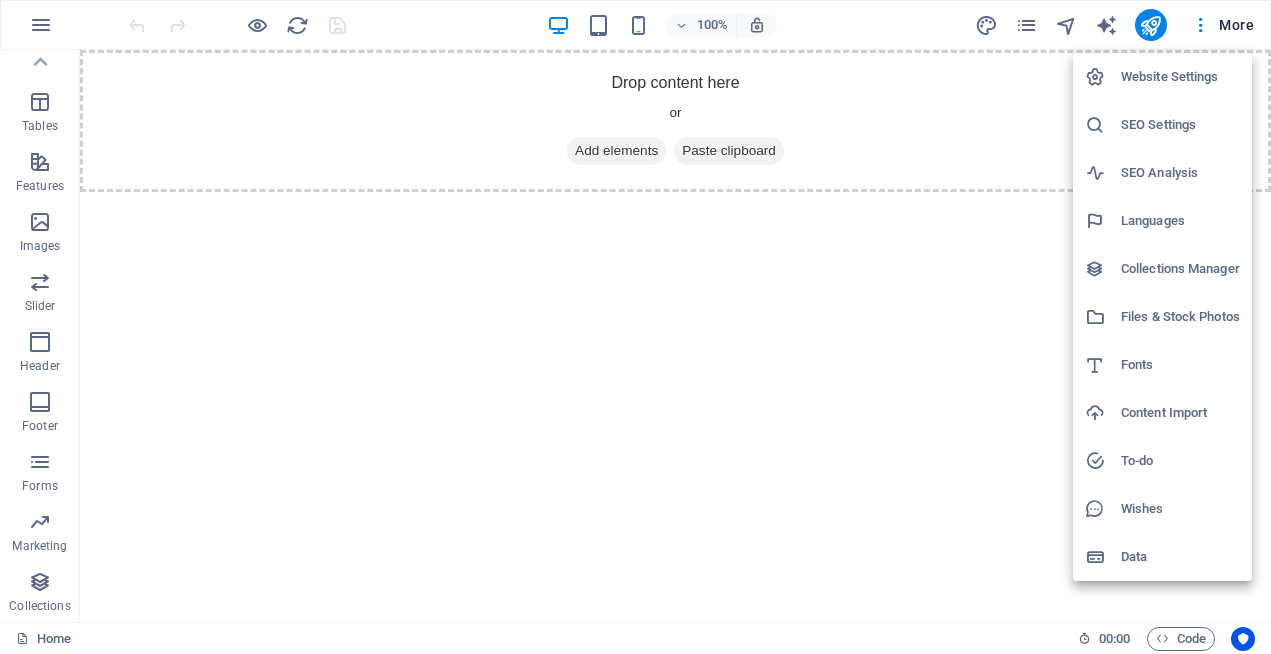 click at bounding box center (635, 327) 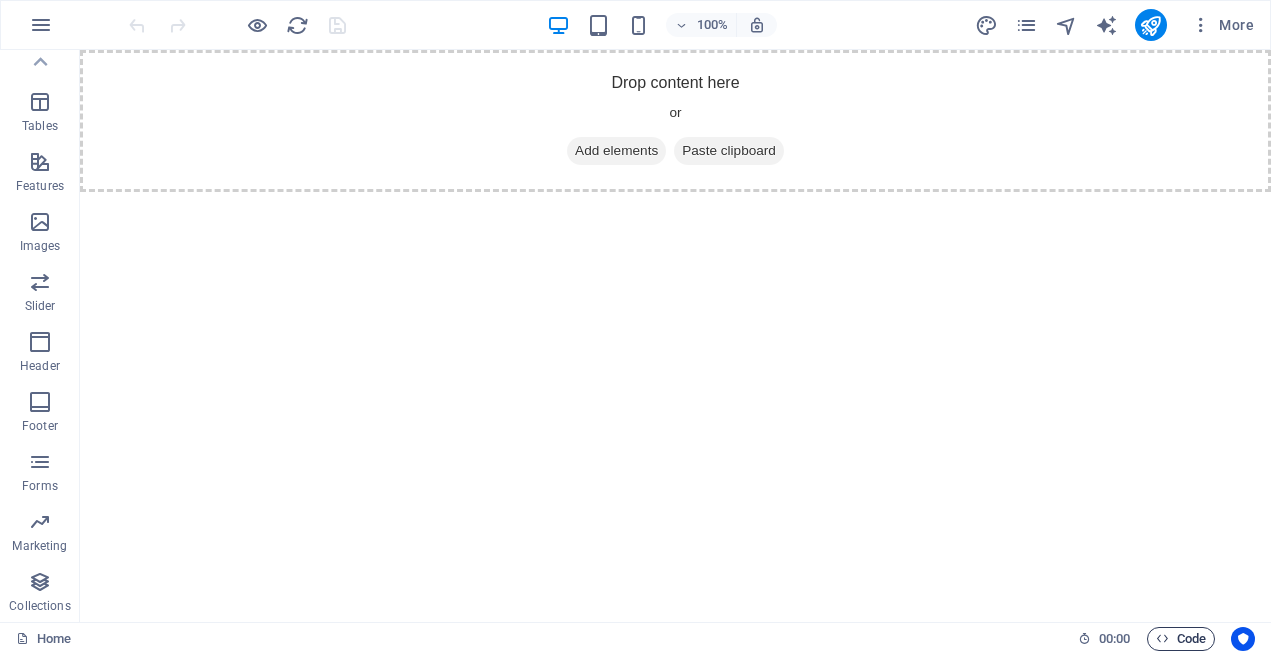 click at bounding box center [1162, 638] 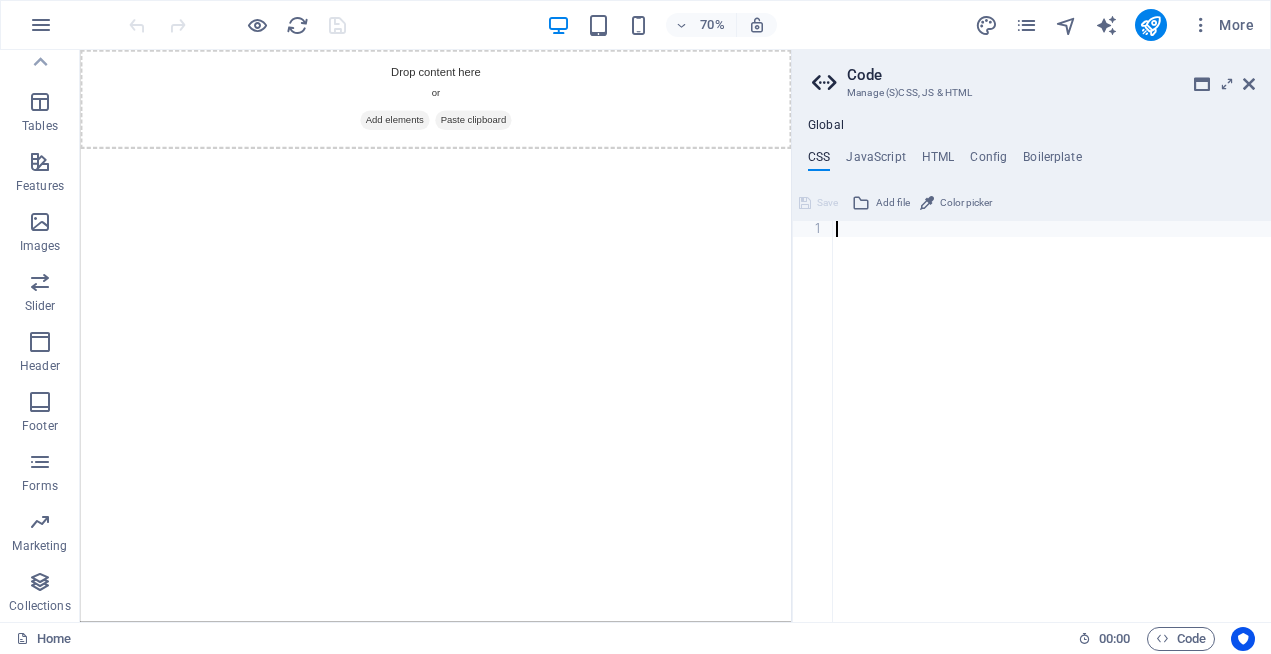 scroll, scrollTop: 3663, scrollLeft: 0, axis: vertical 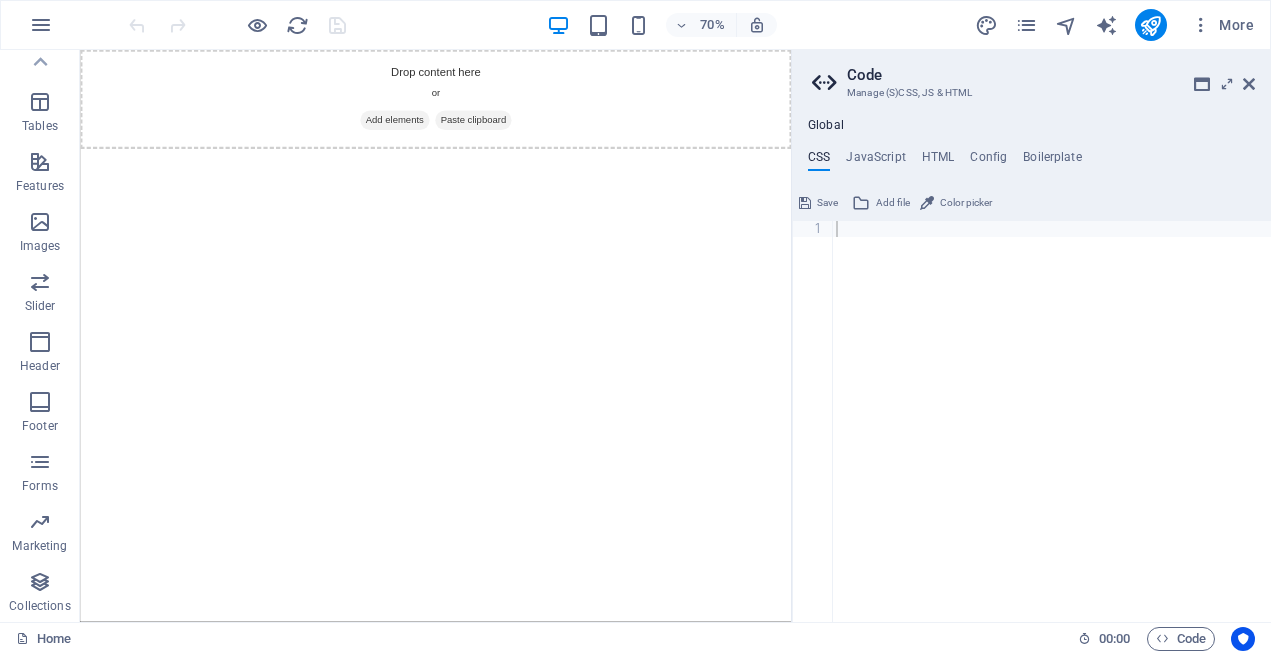 click on "Skip to main content
Drop content here or  Add elements  Paste clipboard" at bounding box center [588, 121] 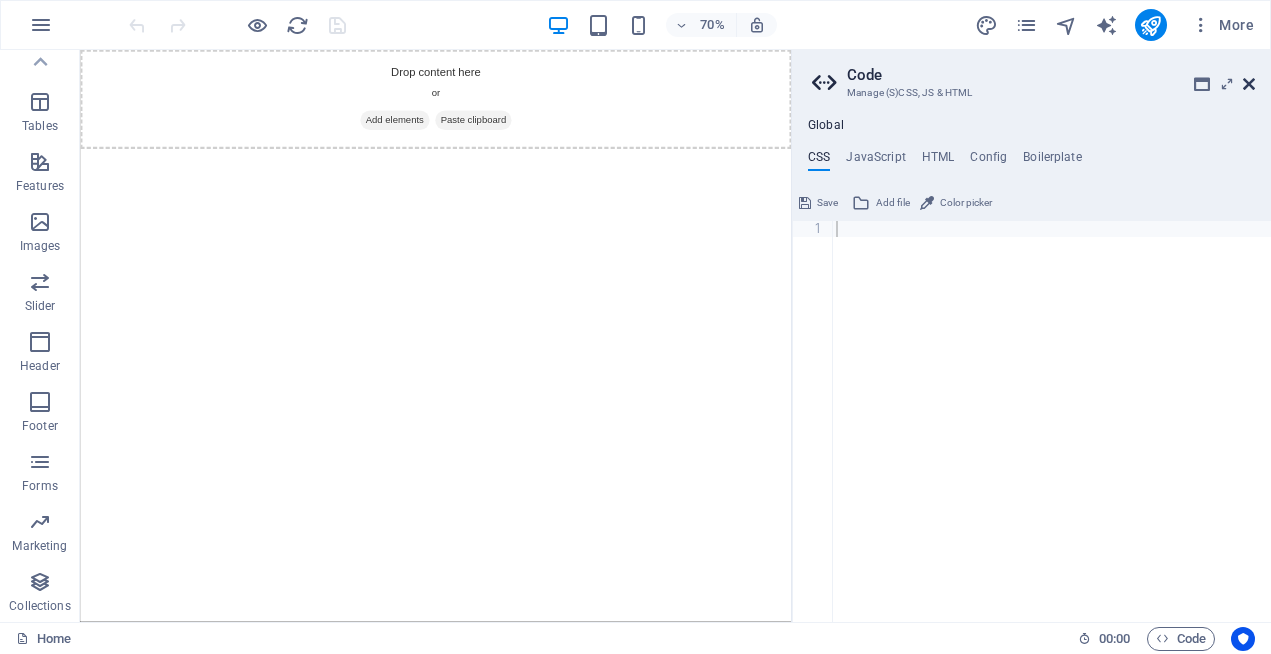 click at bounding box center (1249, 84) 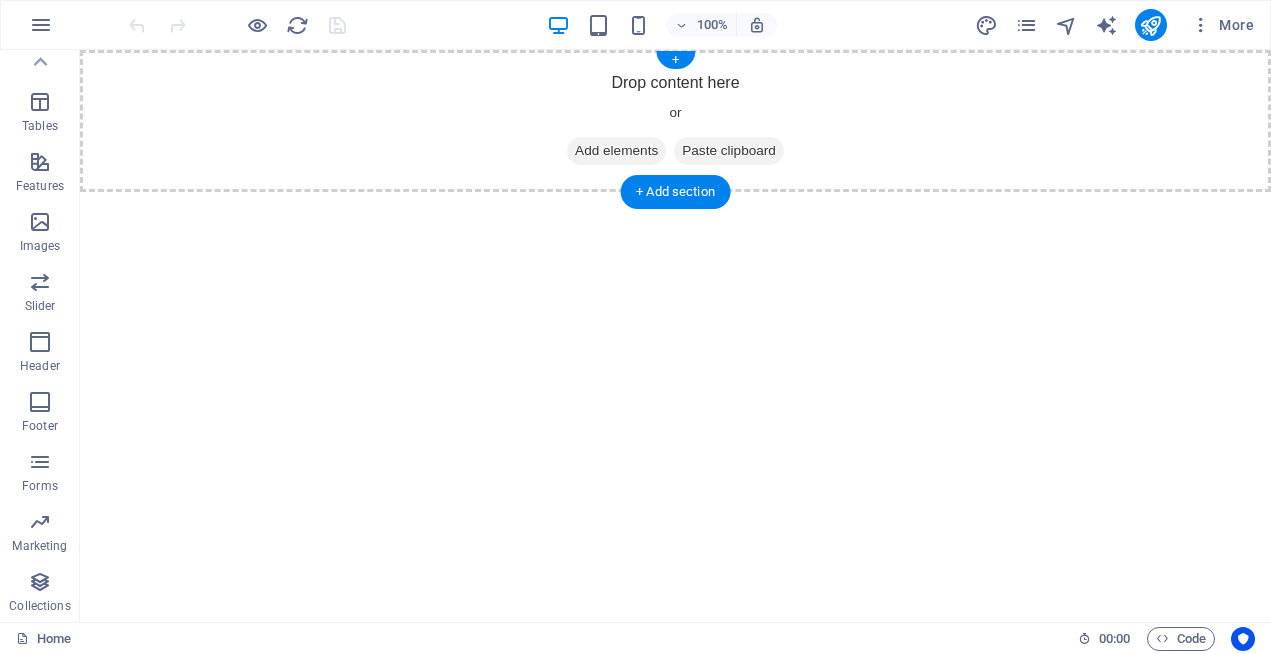 click on "Add elements" at bounding box center (616, 151) 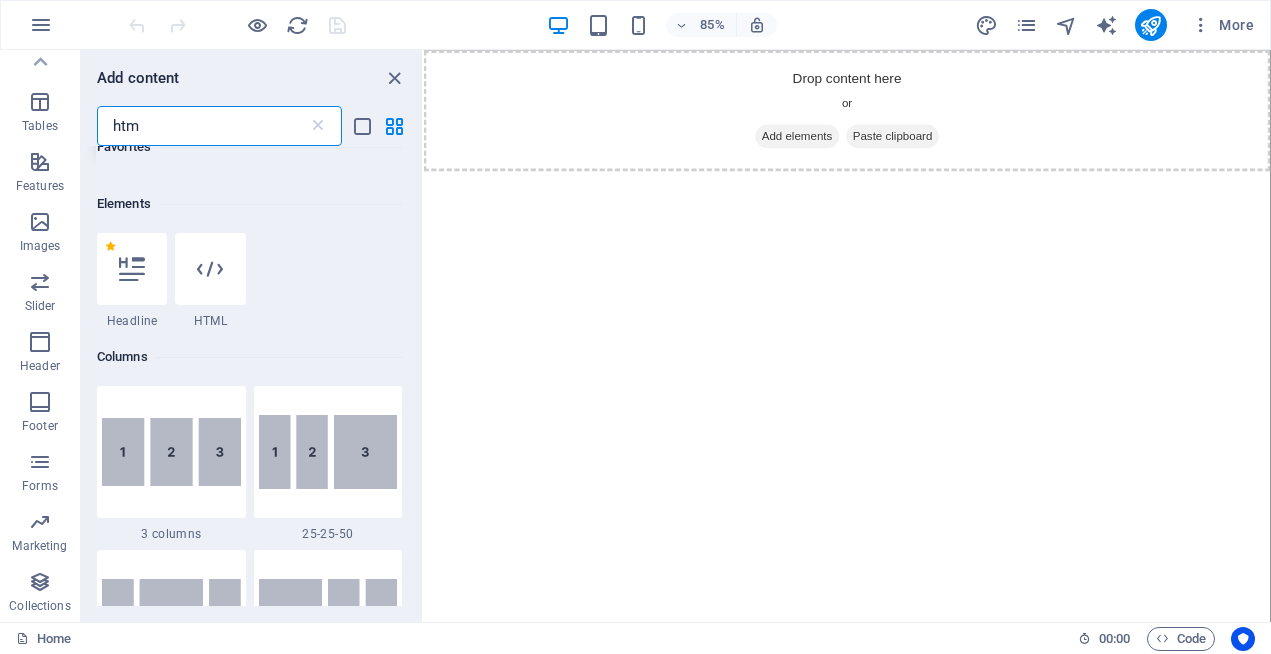scroll, scrollTop: 0, scrollLeft: 0, axis: both 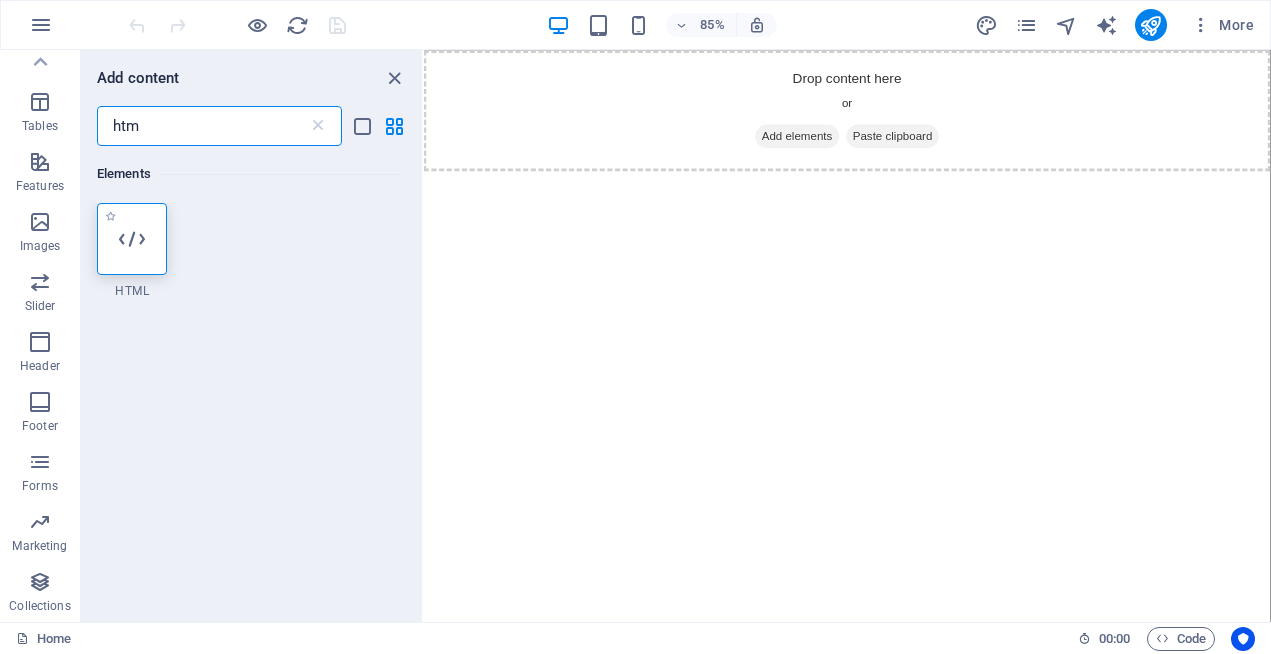 type on "htm" 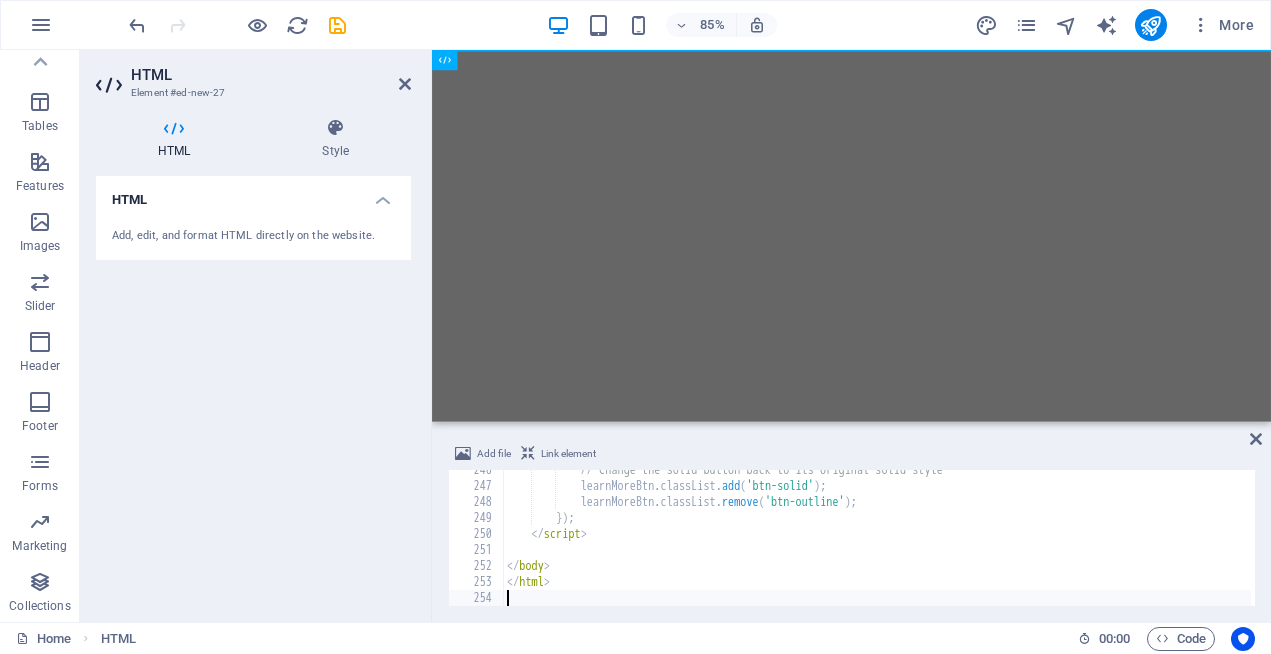 scroll, scrollTop: 3932, scrollLeft: 0, axis: vertical 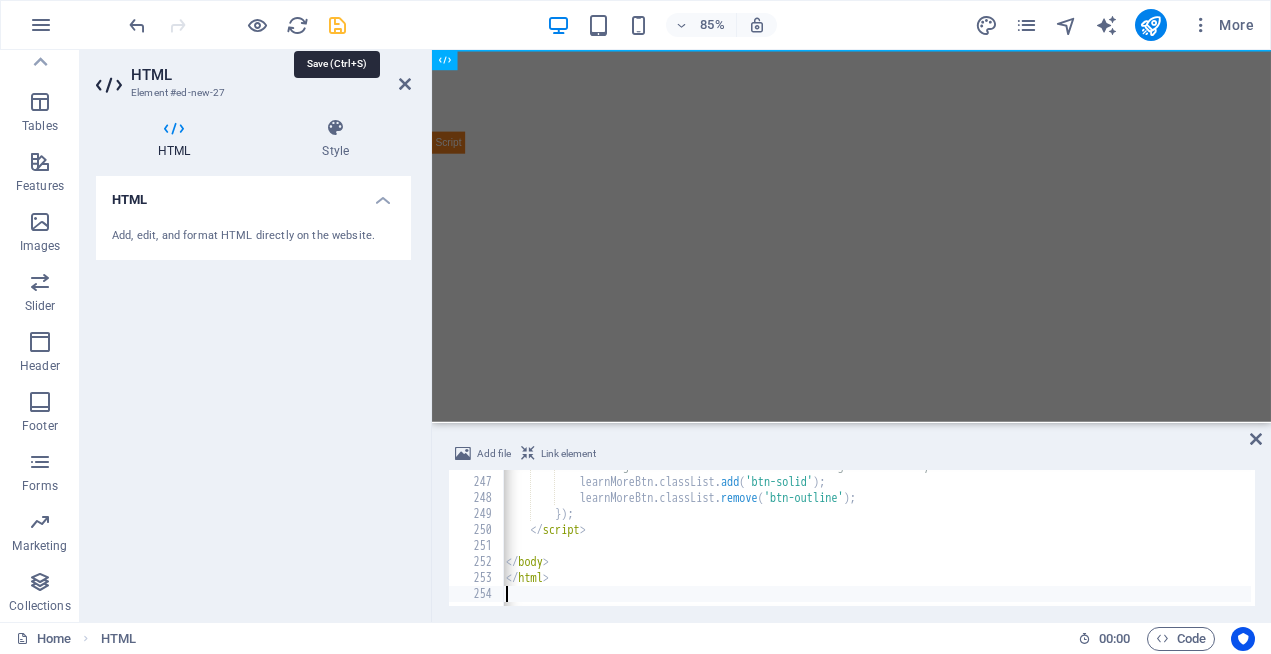 click at bounding box center [337, 25] 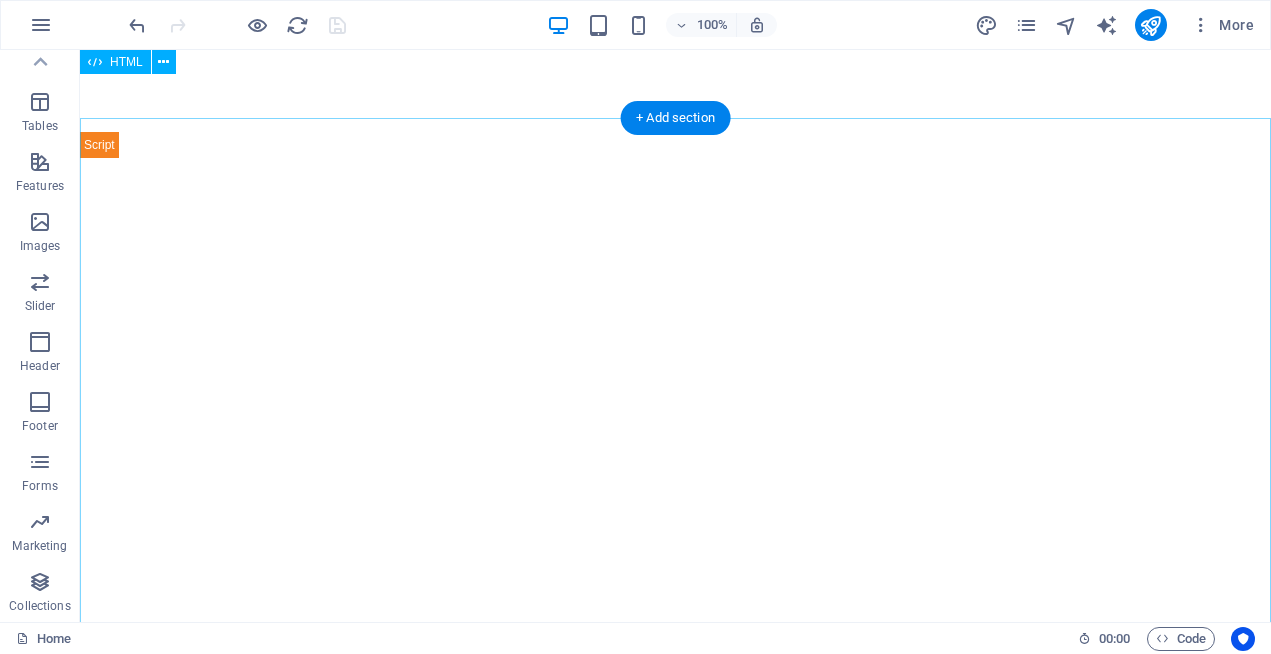 scroll, scrollTop: 0, scrollLeft: 0, axis: both 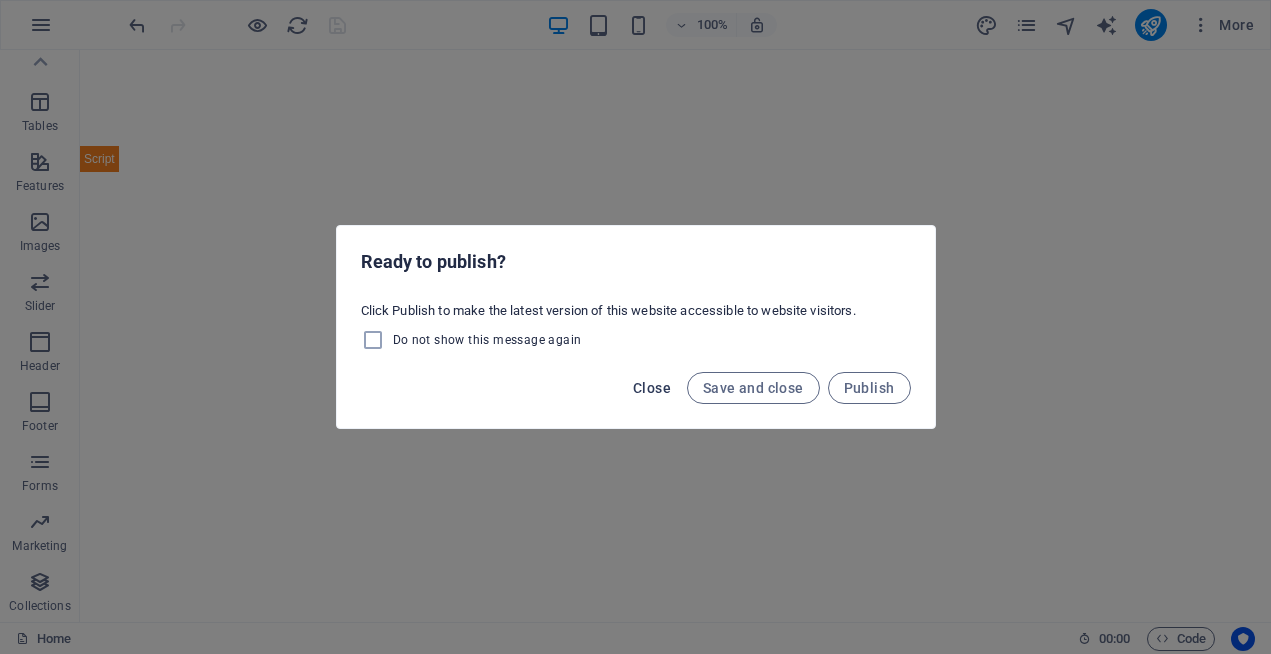 click on "Close" at bounding box center (652, 388) 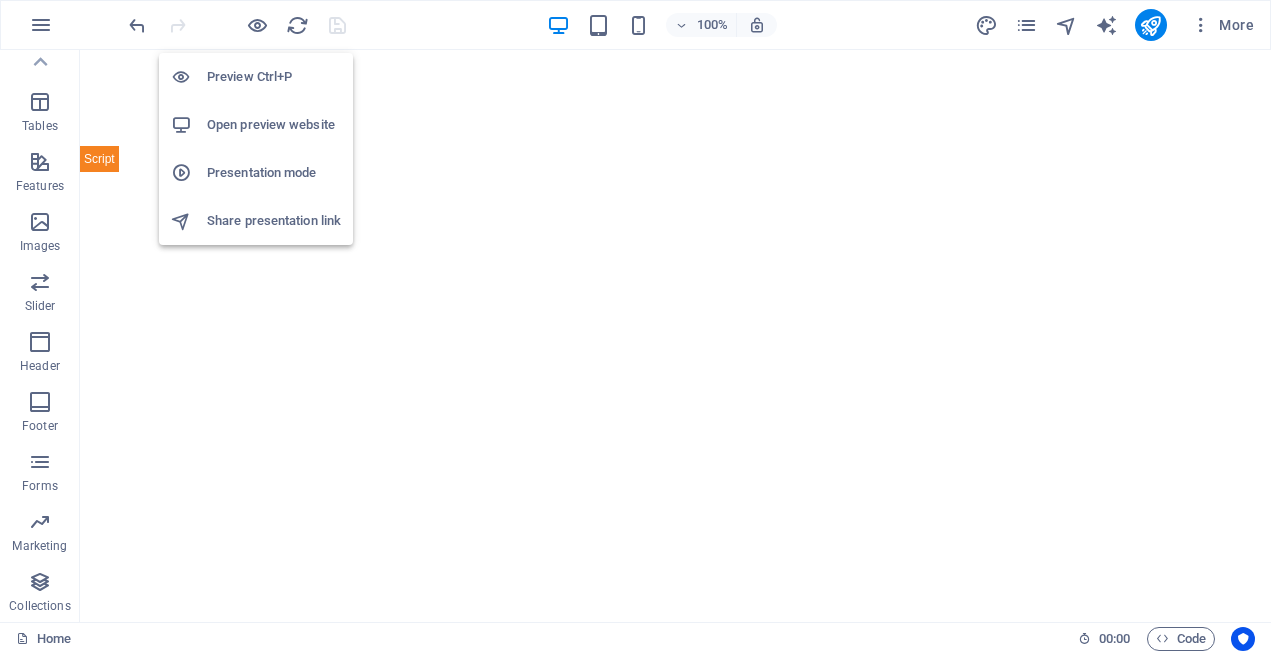 click on "Preview Ctrl+P" at bounding box center (274, 77) 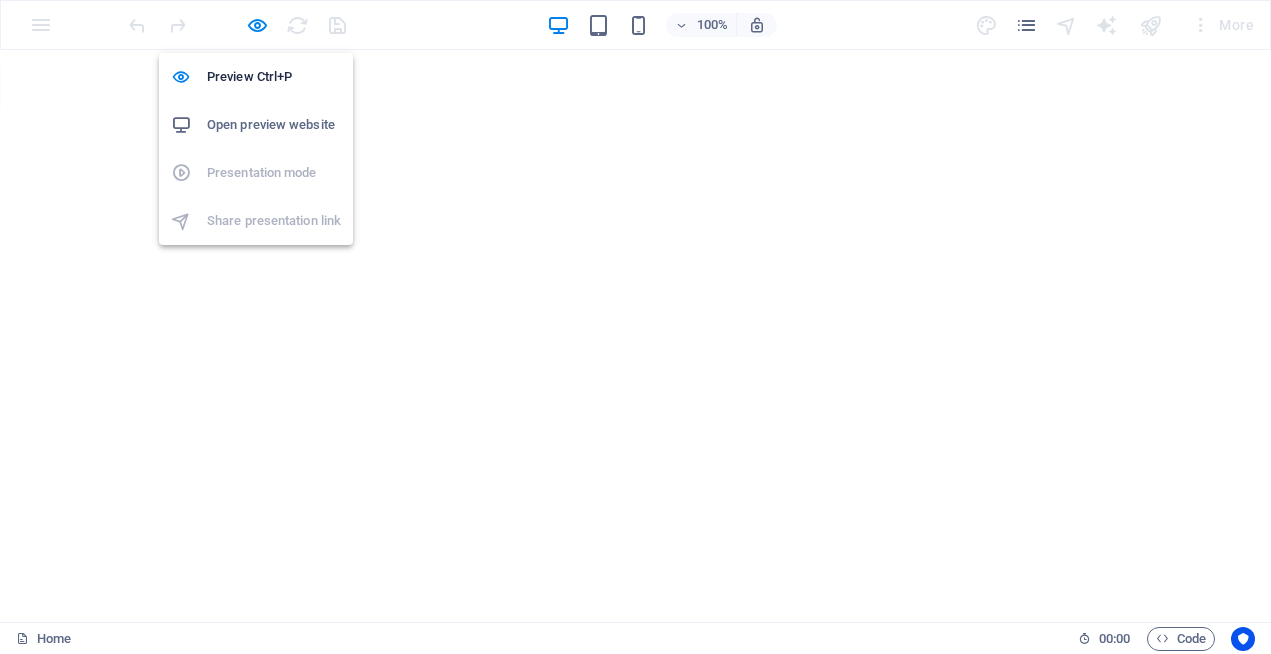 click on "Open preview website" at bounding box center [274, 125] 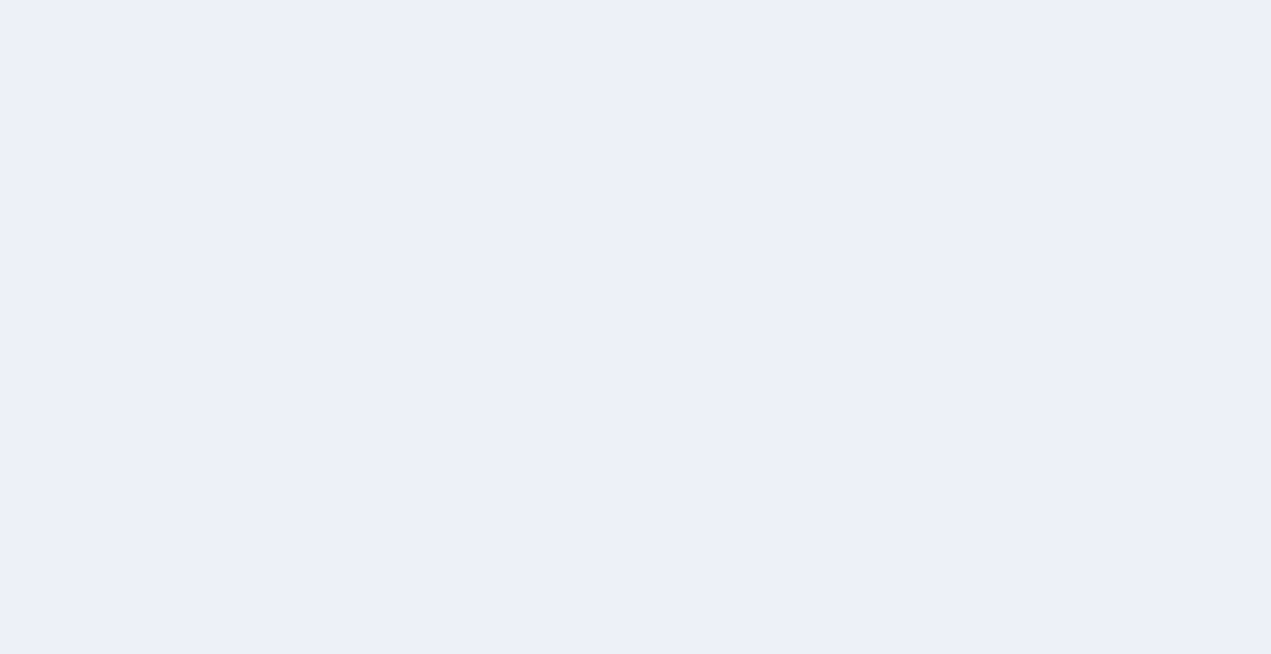 scroll, scrollTop: 0, scrollLeft: 0, axis: both 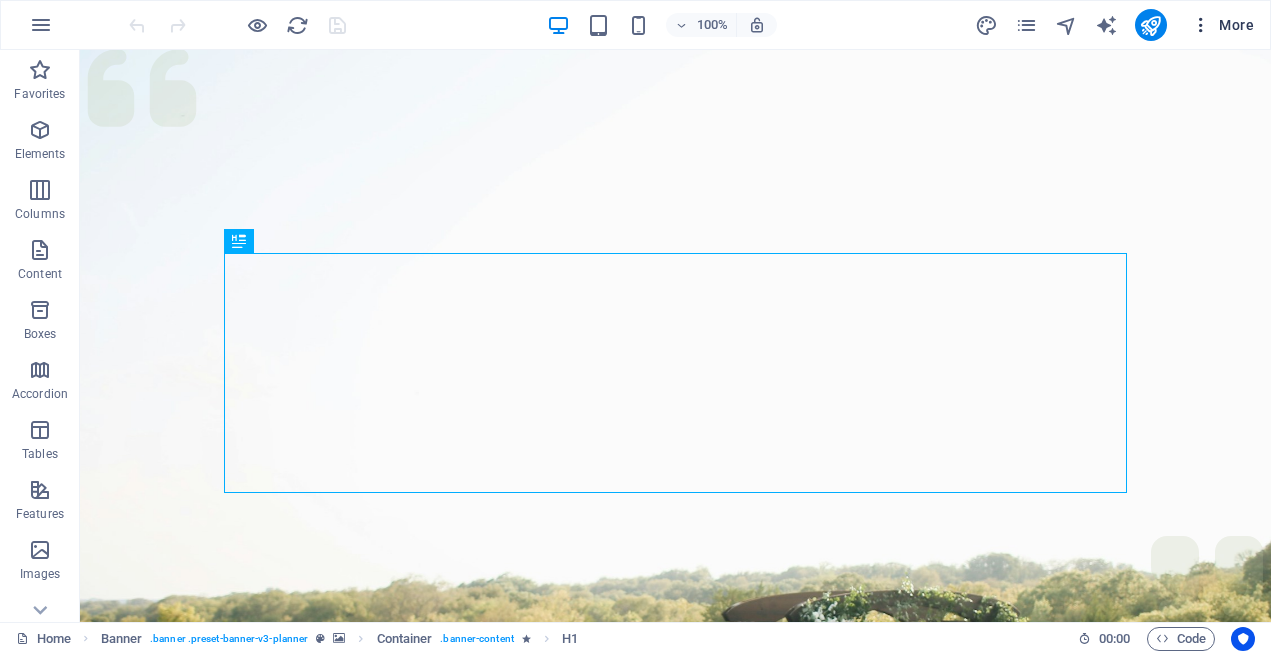 click at bounding box center [1201, 25] 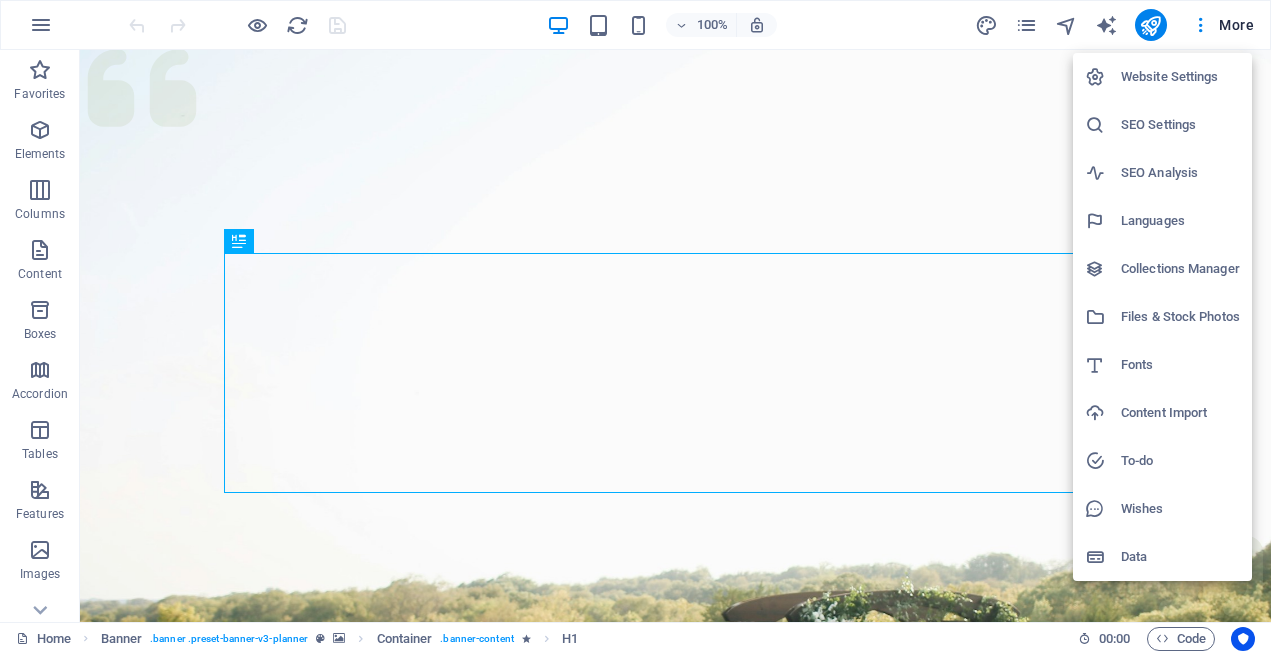 click on "Website Settings" at bounding box center [1180, 77] 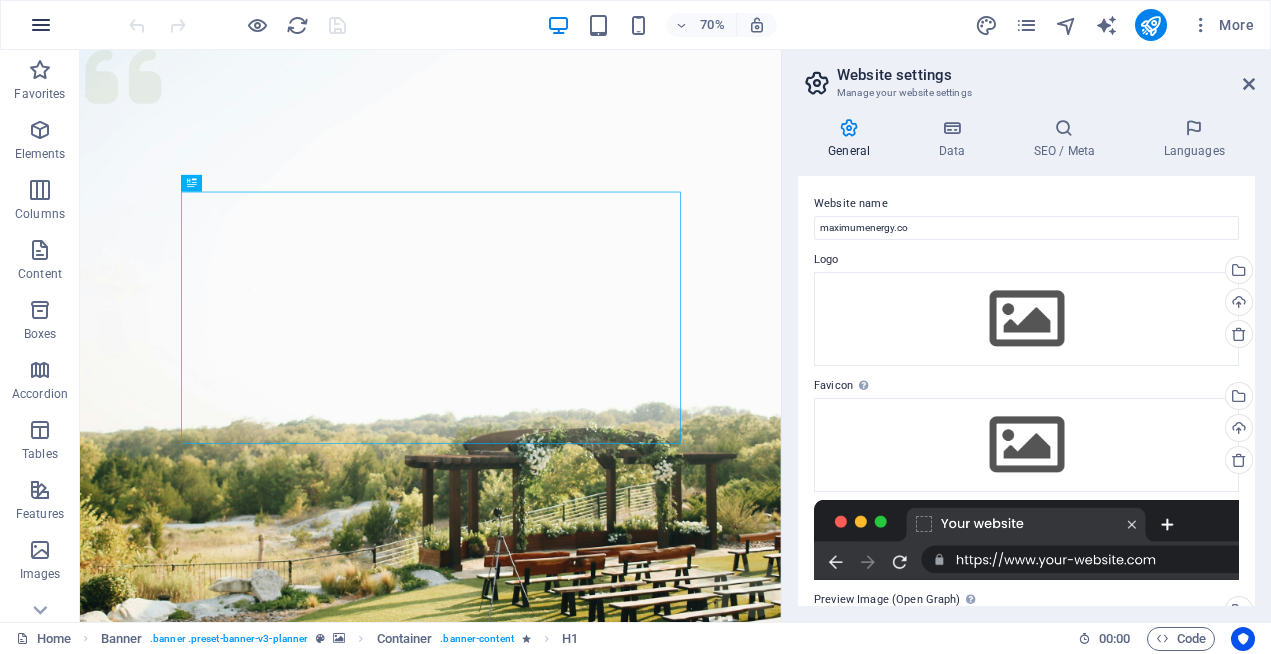 click at bounding box center [41, 25] 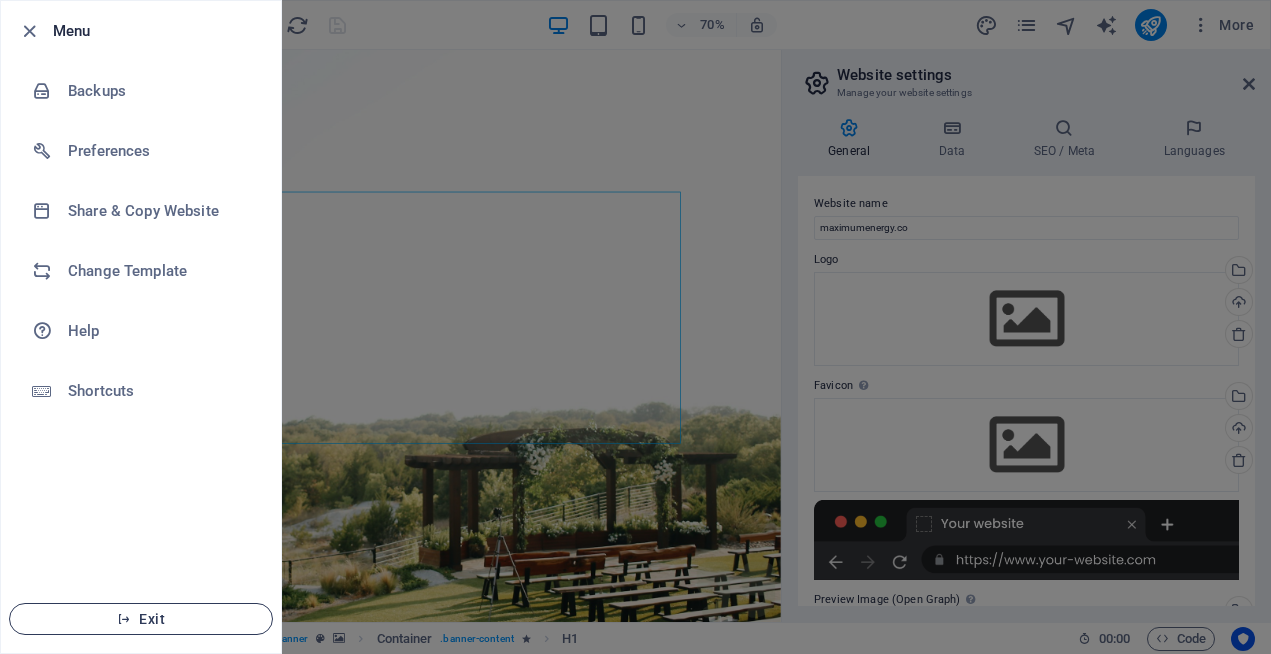 click on "Exit" at bounding box center [141, 619] 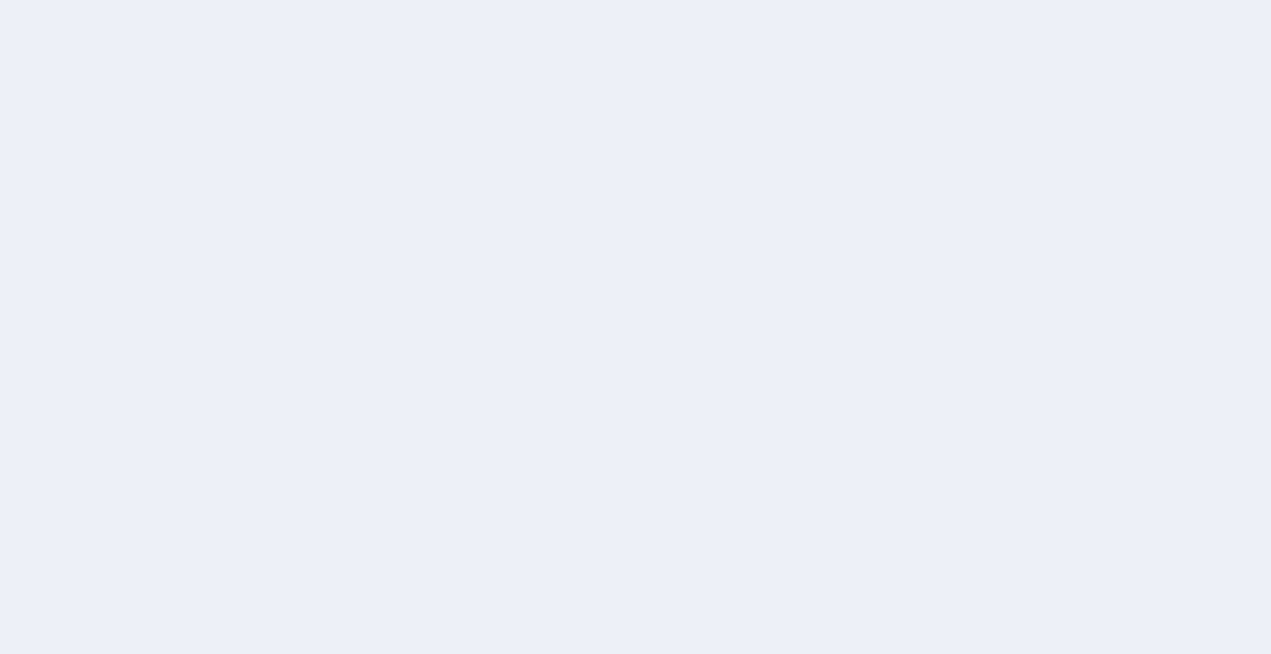 scroll, scrollTop: 0, scrollLeft: 0, axis: both 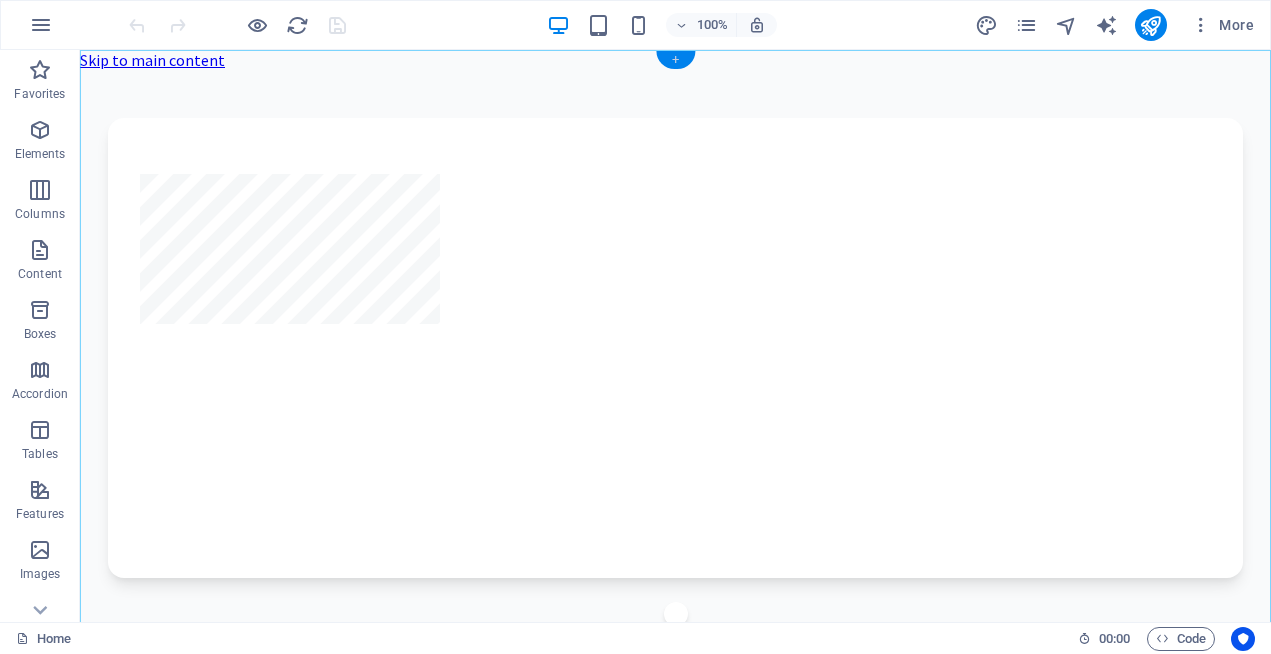 drag, startPoint x: 679, startPoint y: 53, endPoint x: 123, endPoint y: 77, distance: 556.51776 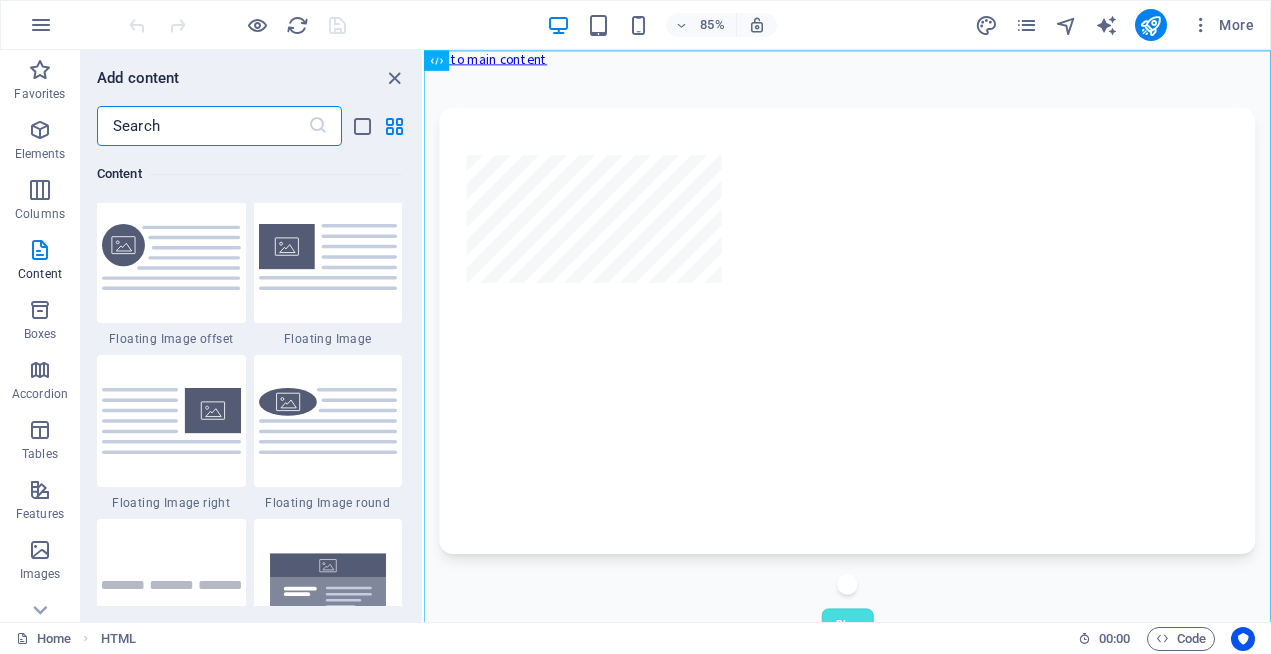 scroll, scrollTop: 4332, scrollLeft: 0, axis: vertical 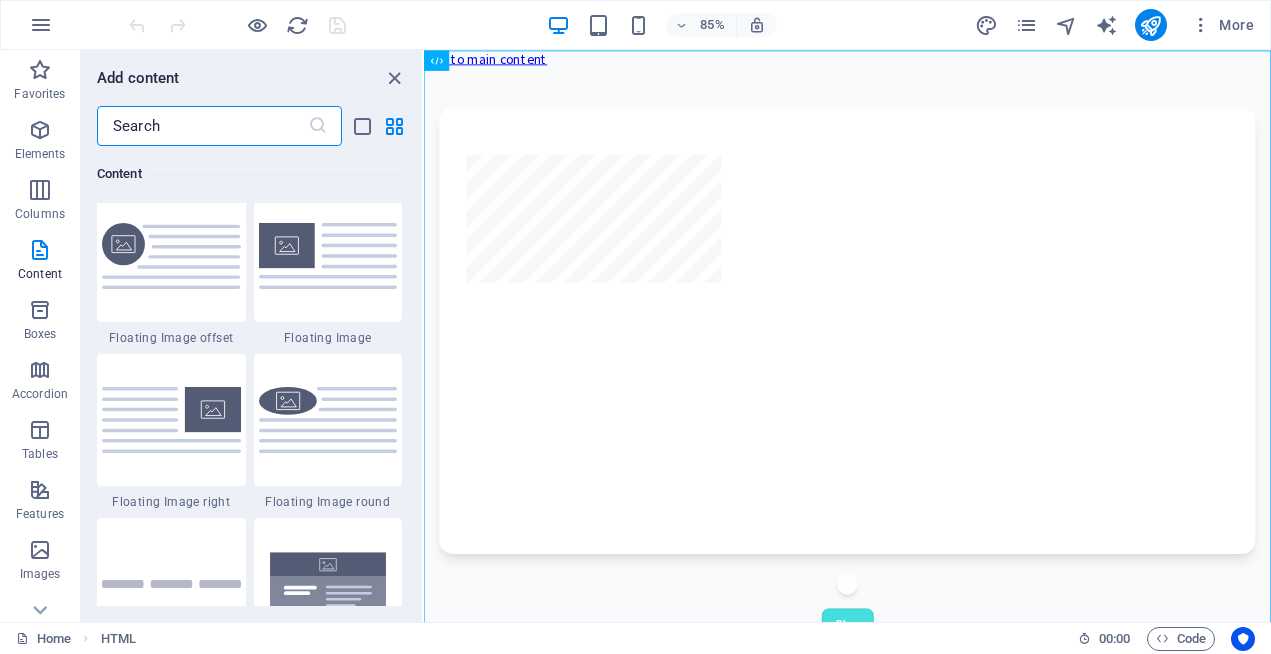 type on "c" 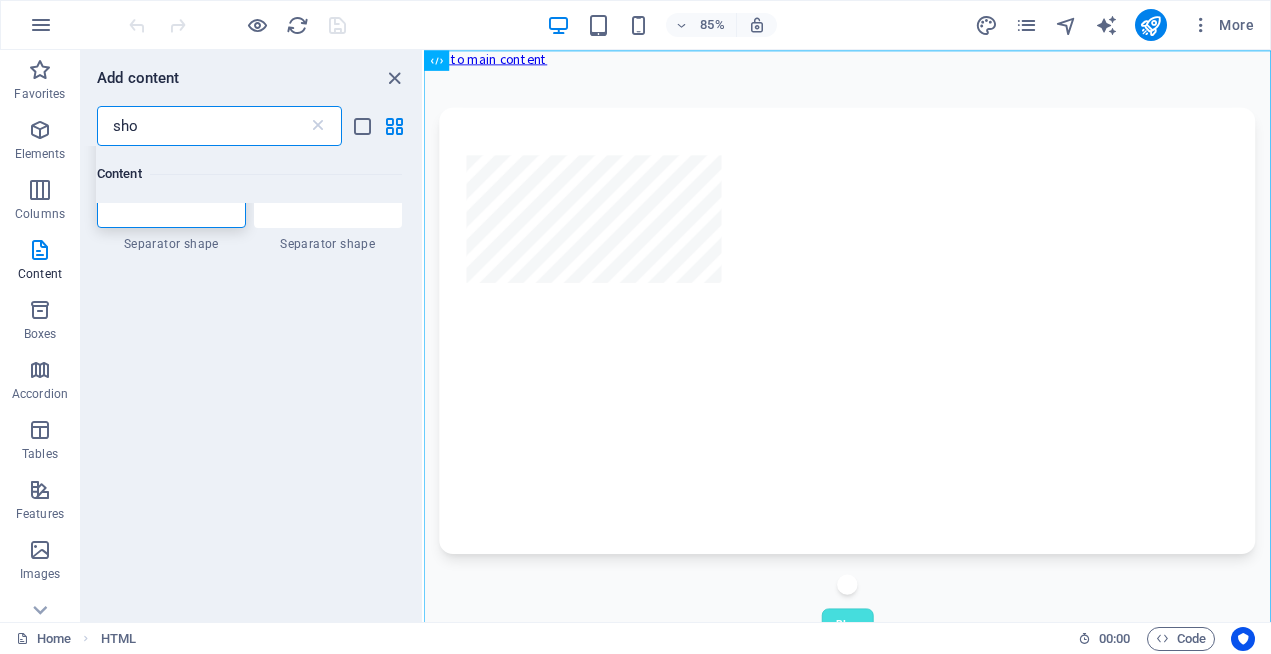scroll, scrollTop: 0, scrollLeft: 0, axis: both 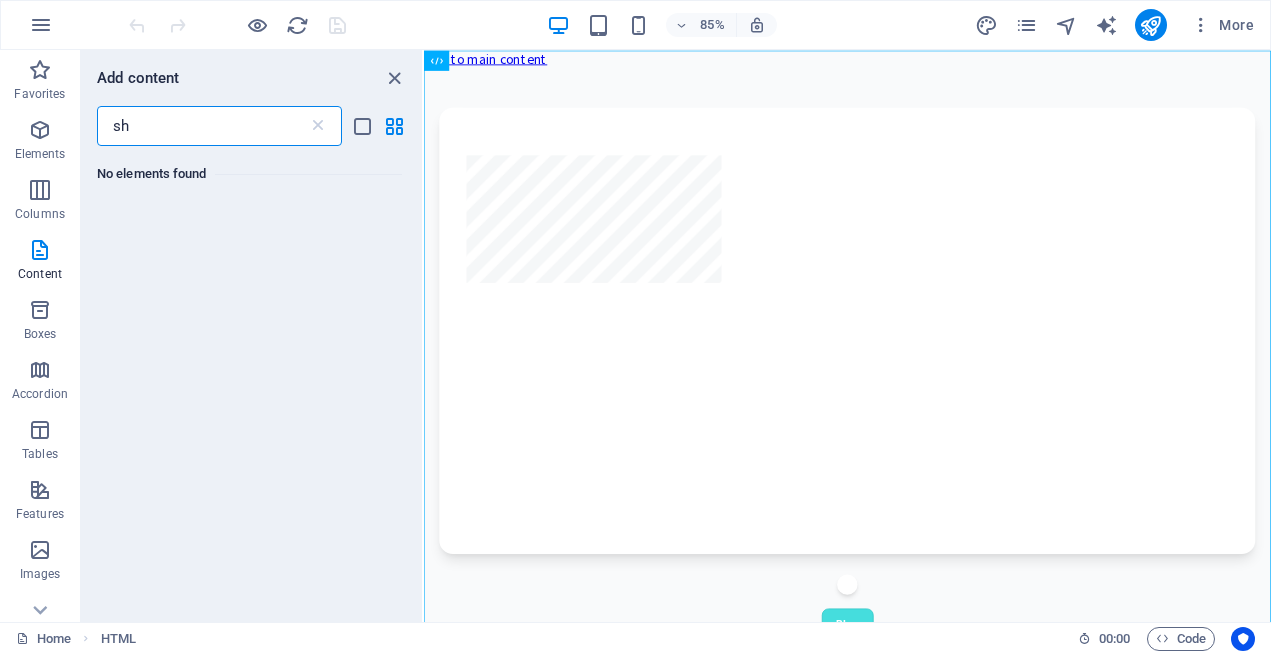 type on "s" 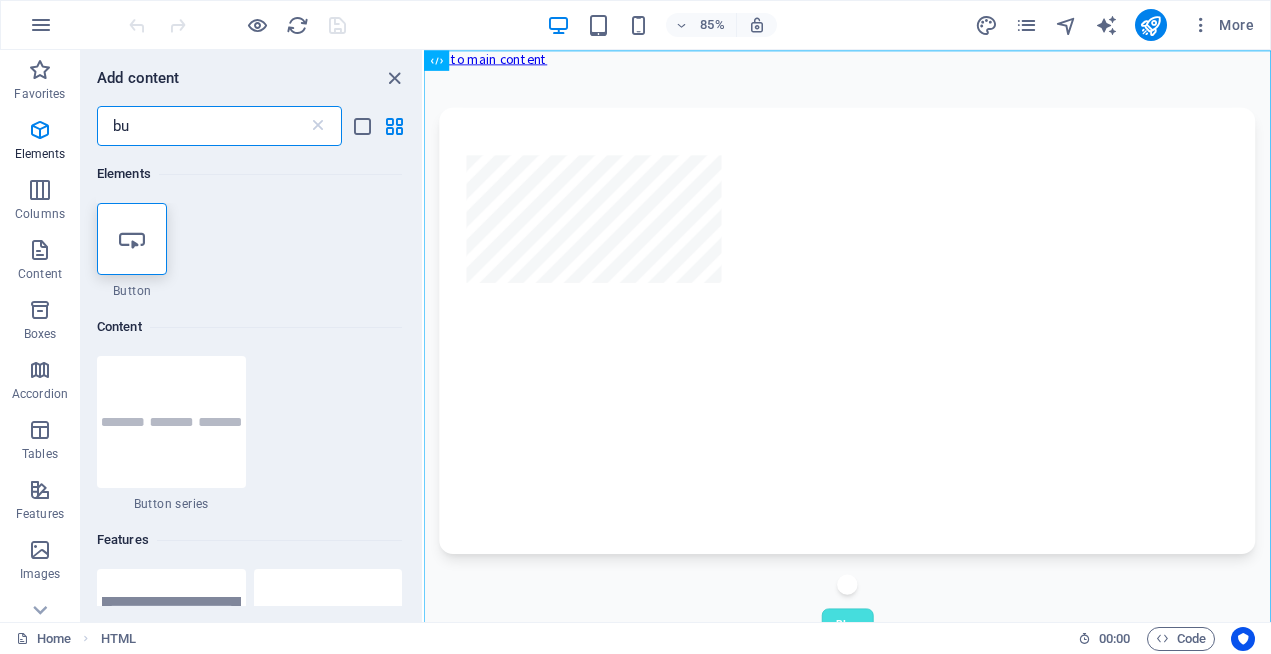 type on "b" 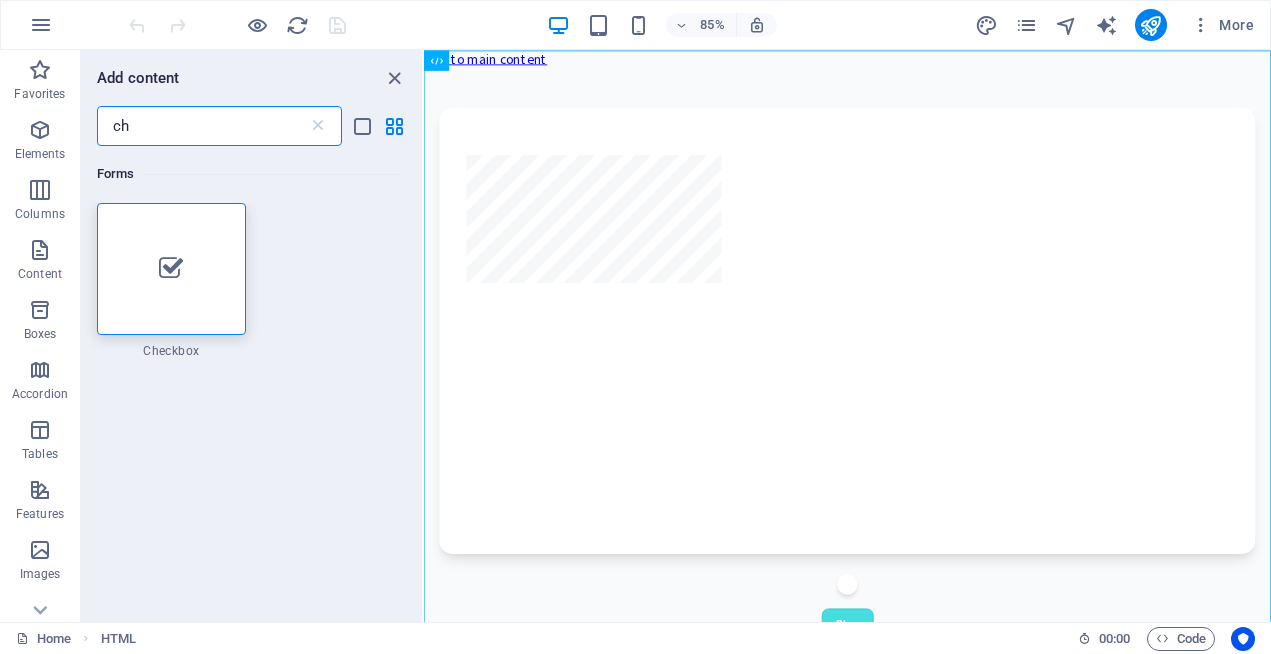 type on "c" 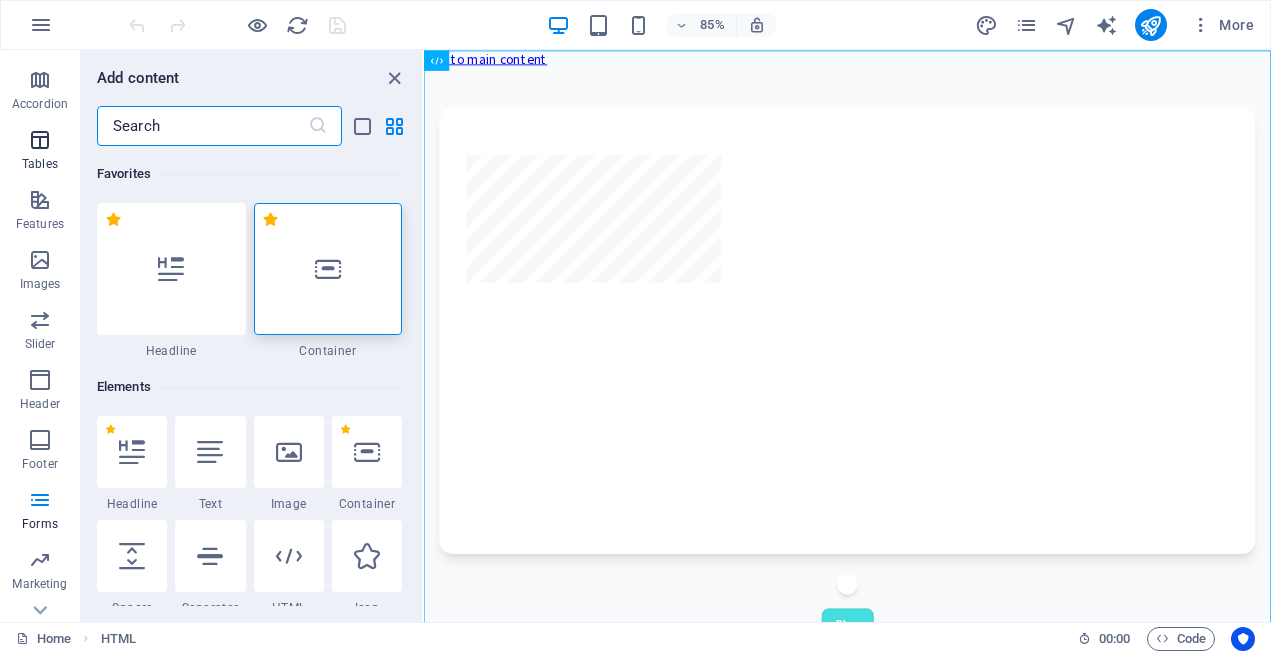 scroll, scrollTop: 328, scrollLeft: 0, axis: vertical 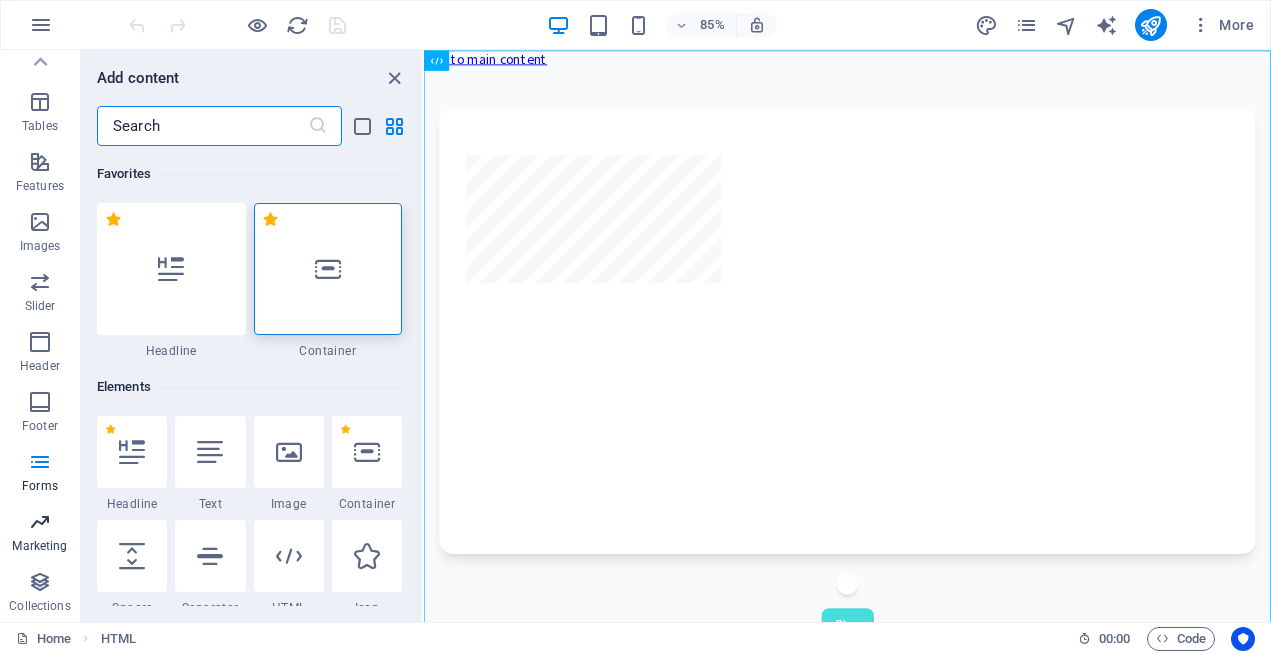 click at bounding box center [40, 522] 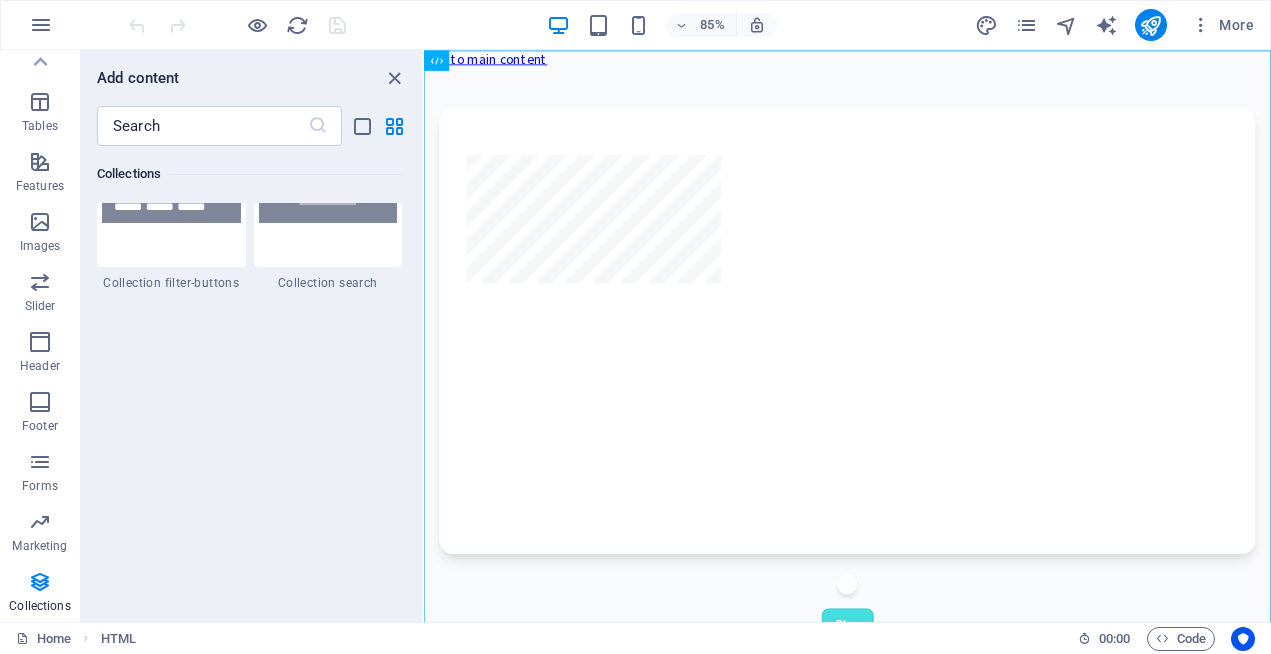 scroll, scrollTop: 19123, scrollLeft: 0, axis: vertical 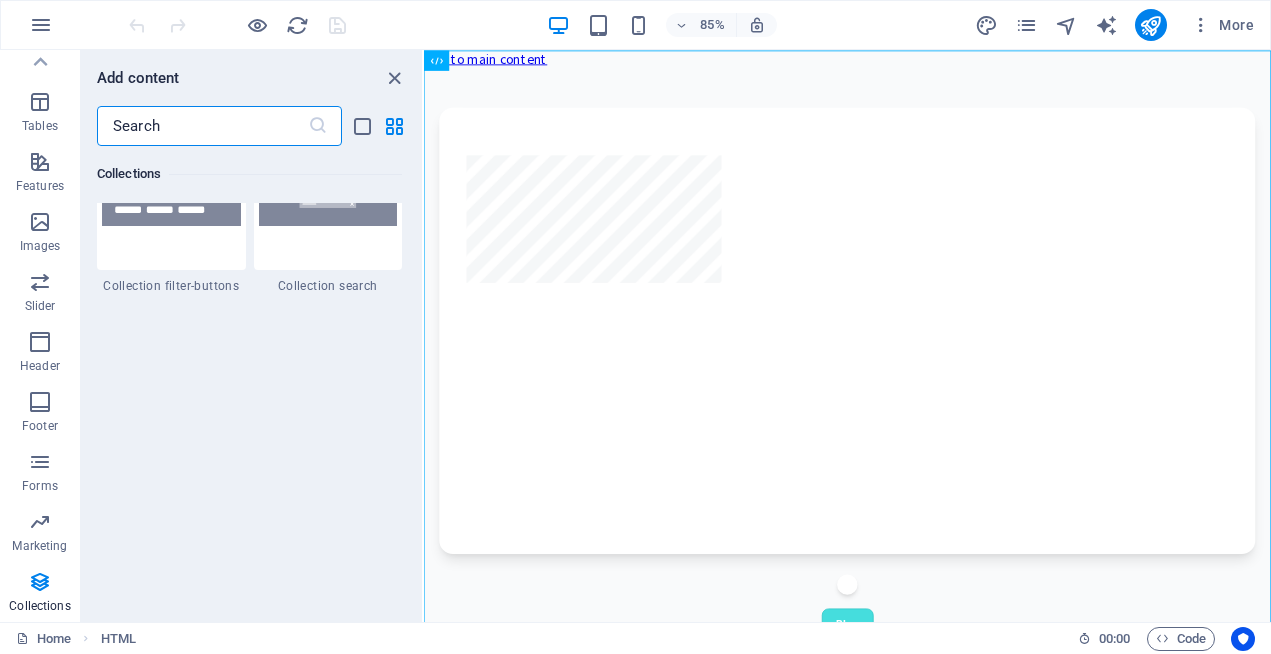 click at bounding box center [202, 126] 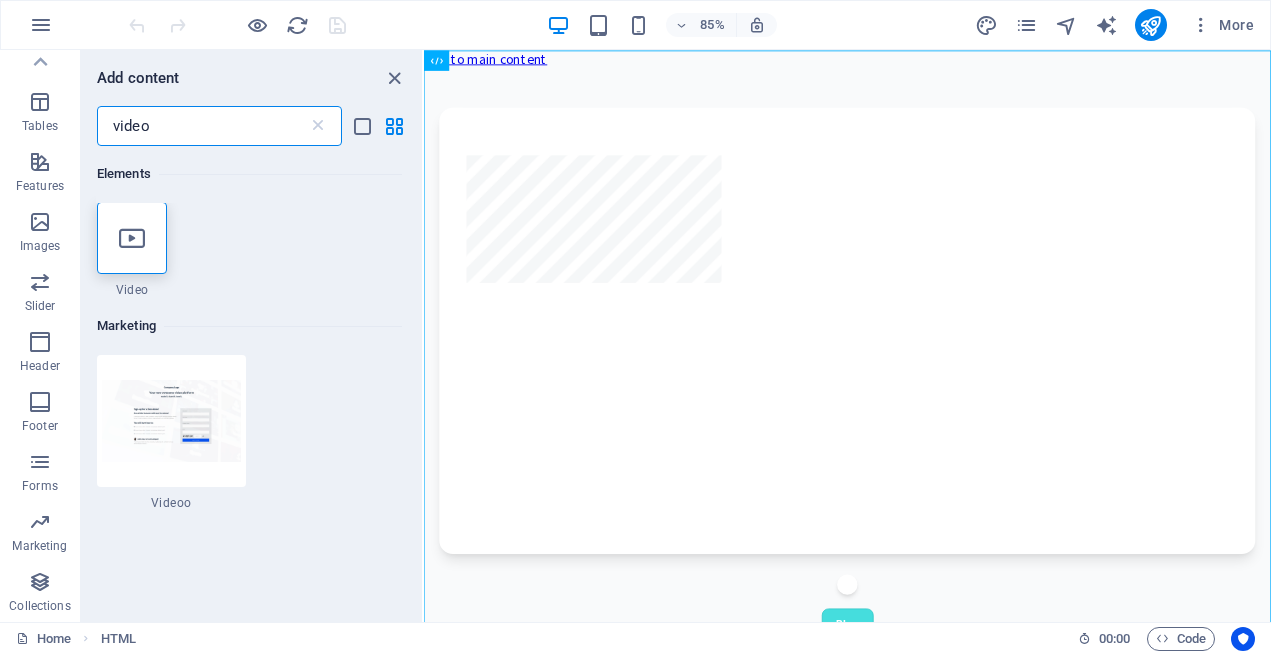 scroll, scrollTop: 0, scrollLeft: 0, axis: both 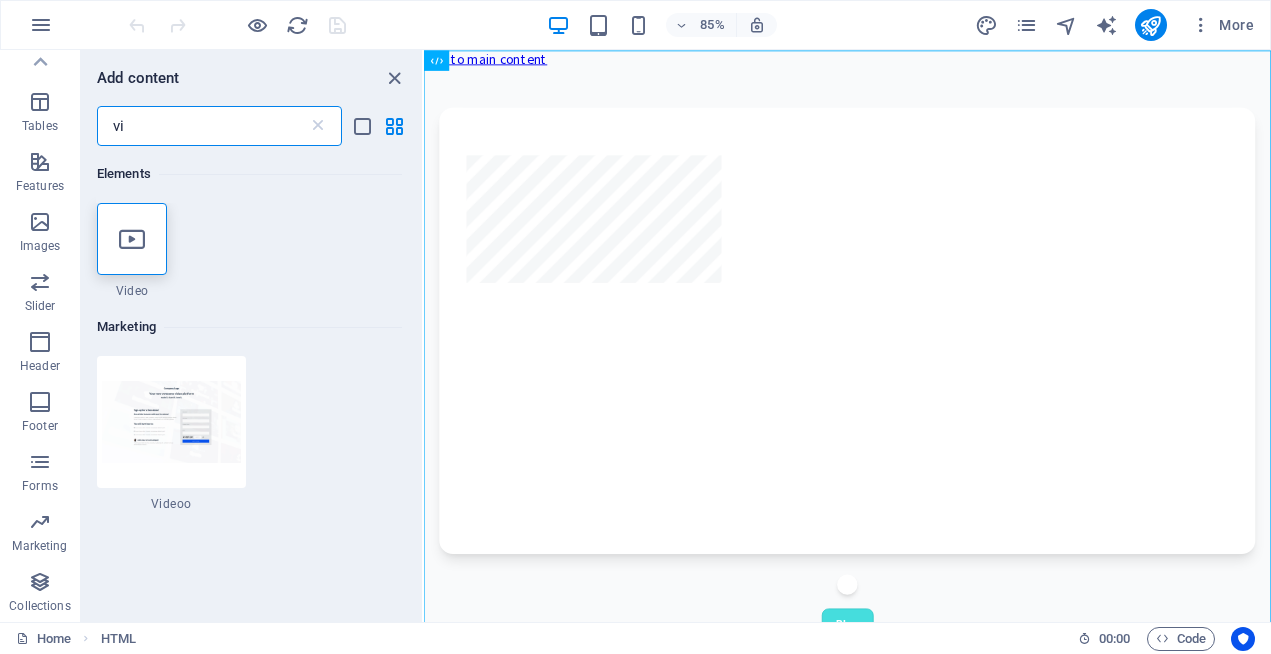 type on "v" 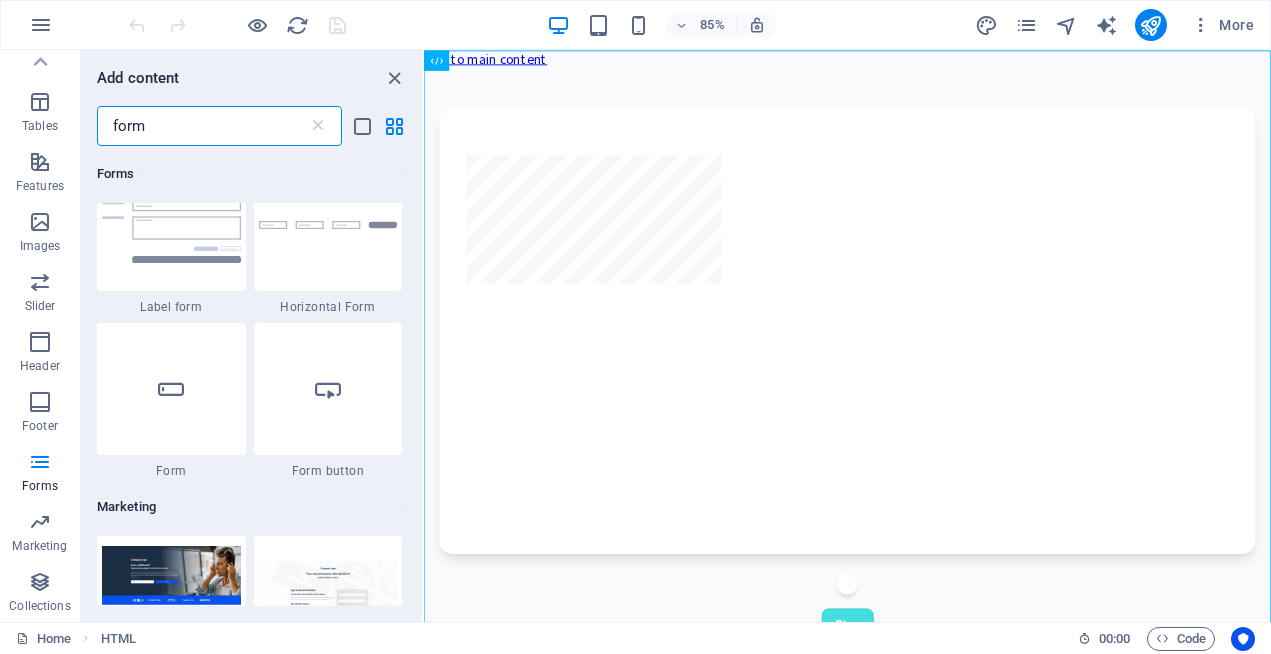 scroll, scrollTop: 1129, scrollLeft: 0, axis: vertical 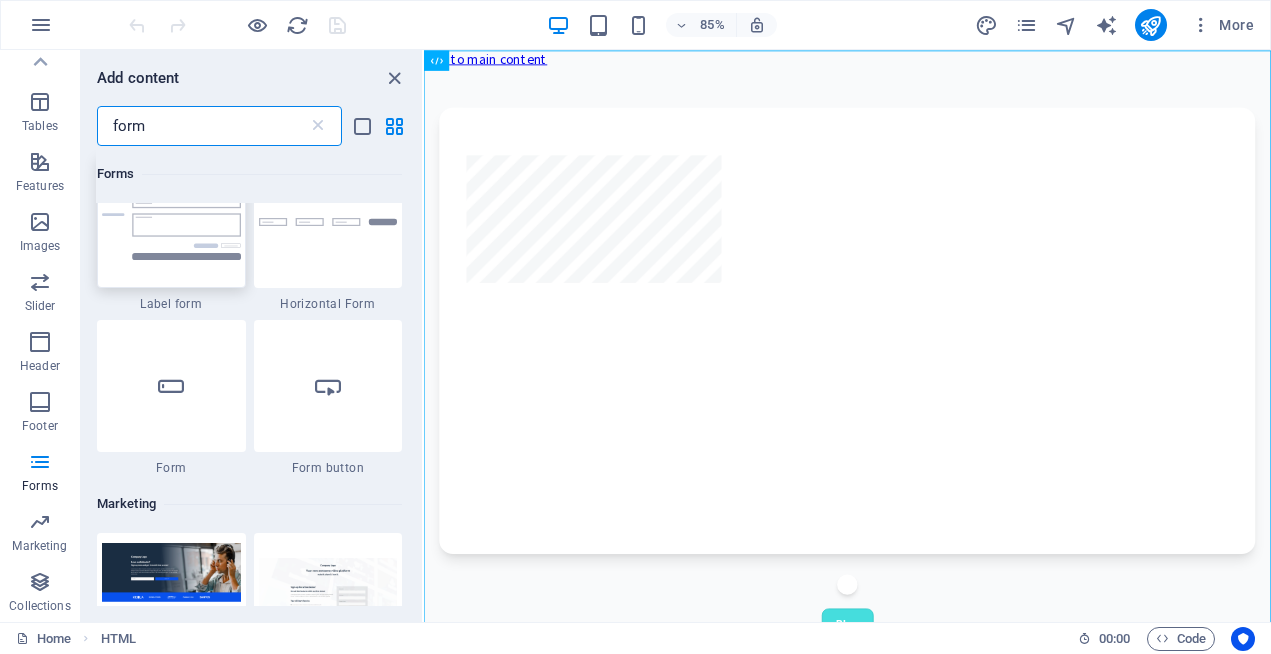 type on "form" 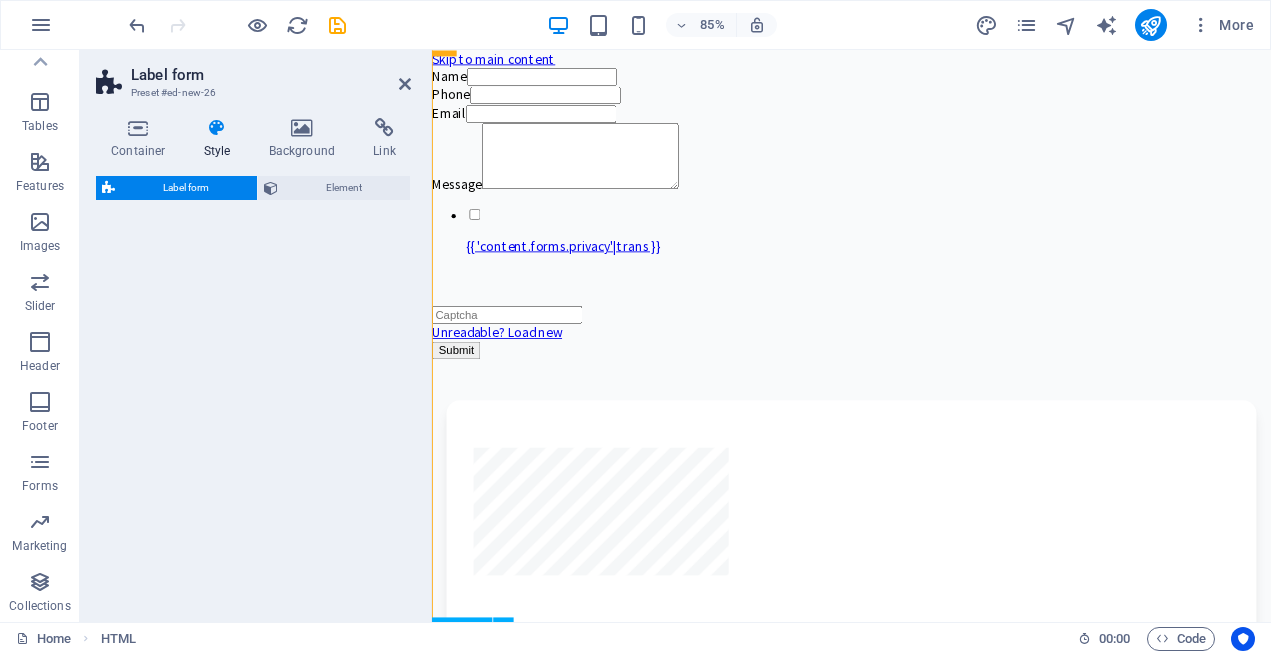 select on "rem" 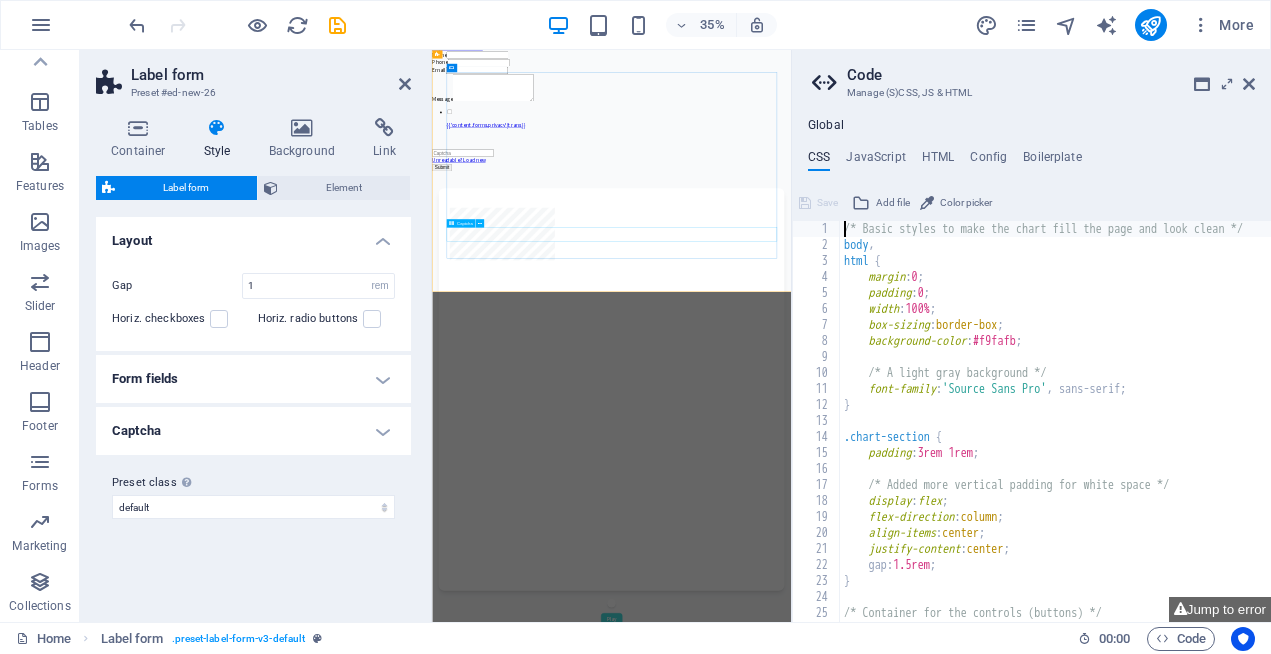 scroll, scrollTop: 0, scrollLeft: 0, axis: both 